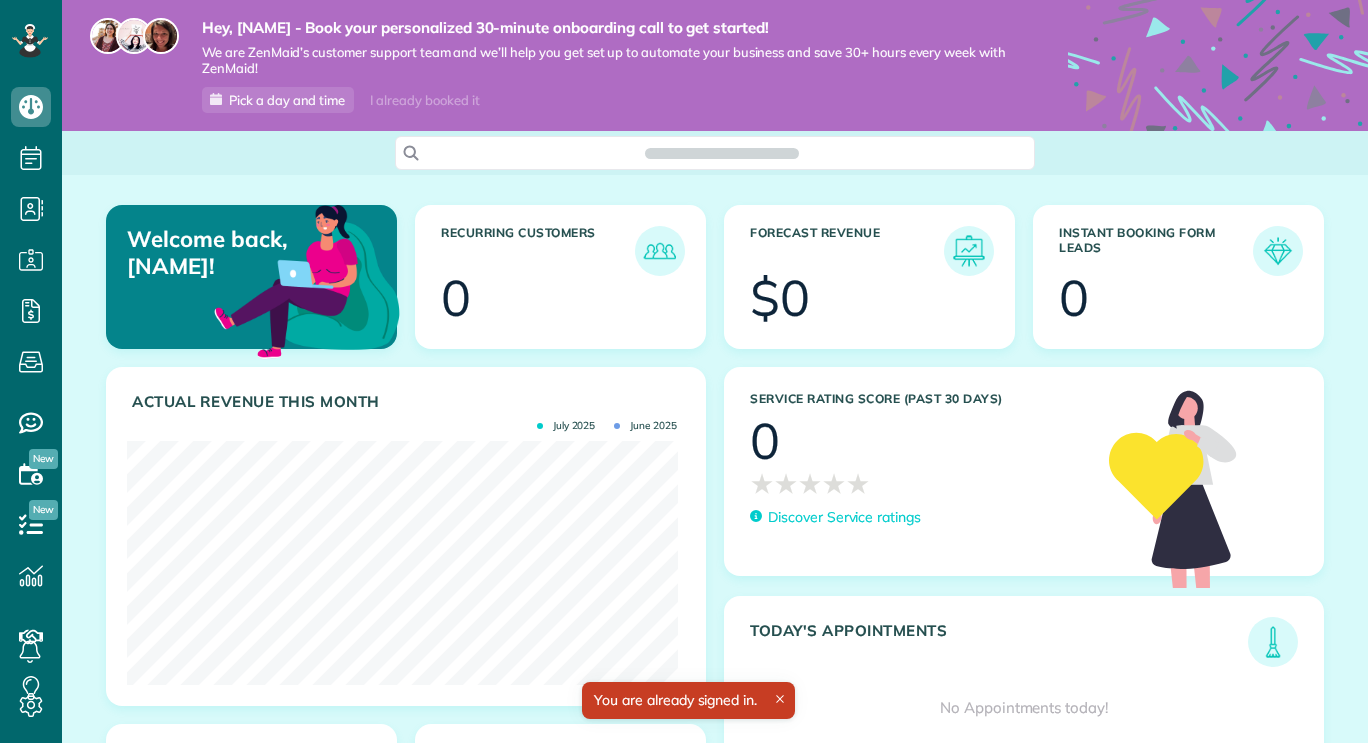 scroll, scrollTop: 0, scrollLeft: 0, axis: both 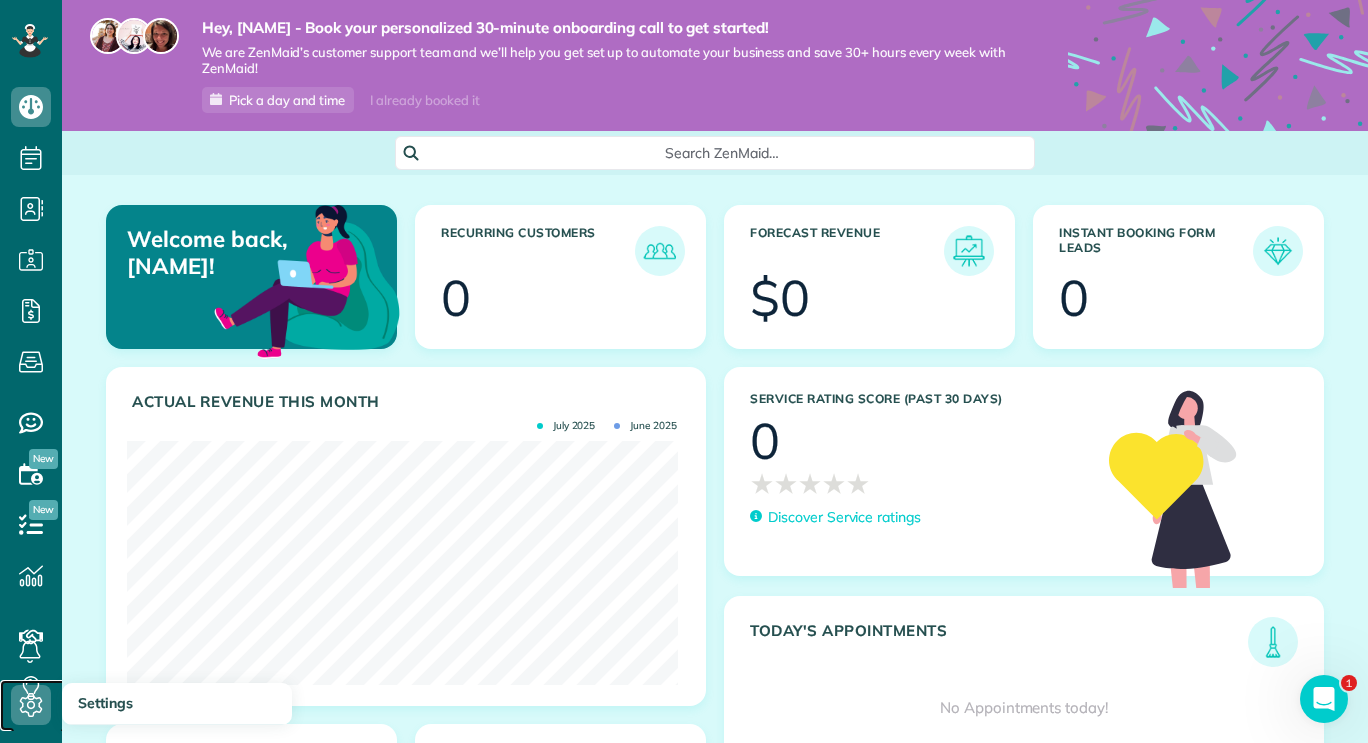 click 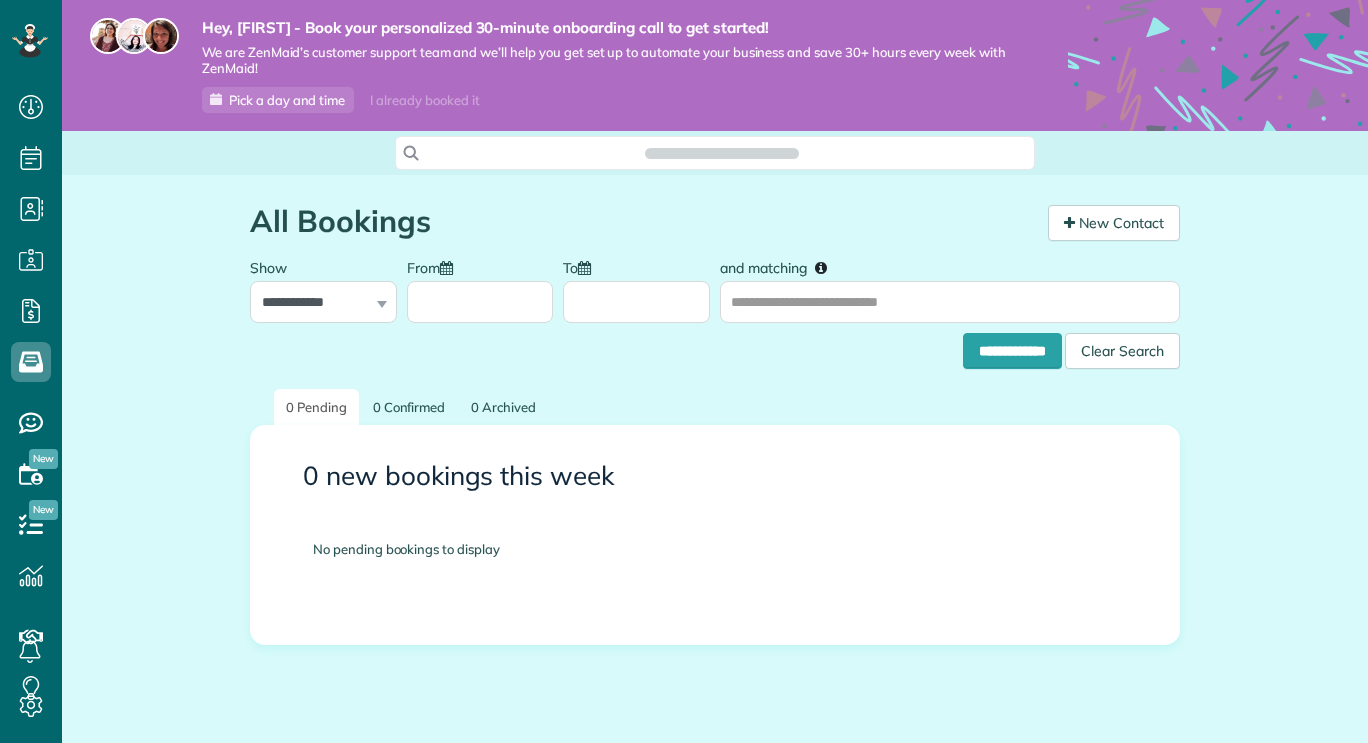 scroll, scrollTop: 0, scrollLeft: 0, axis: both 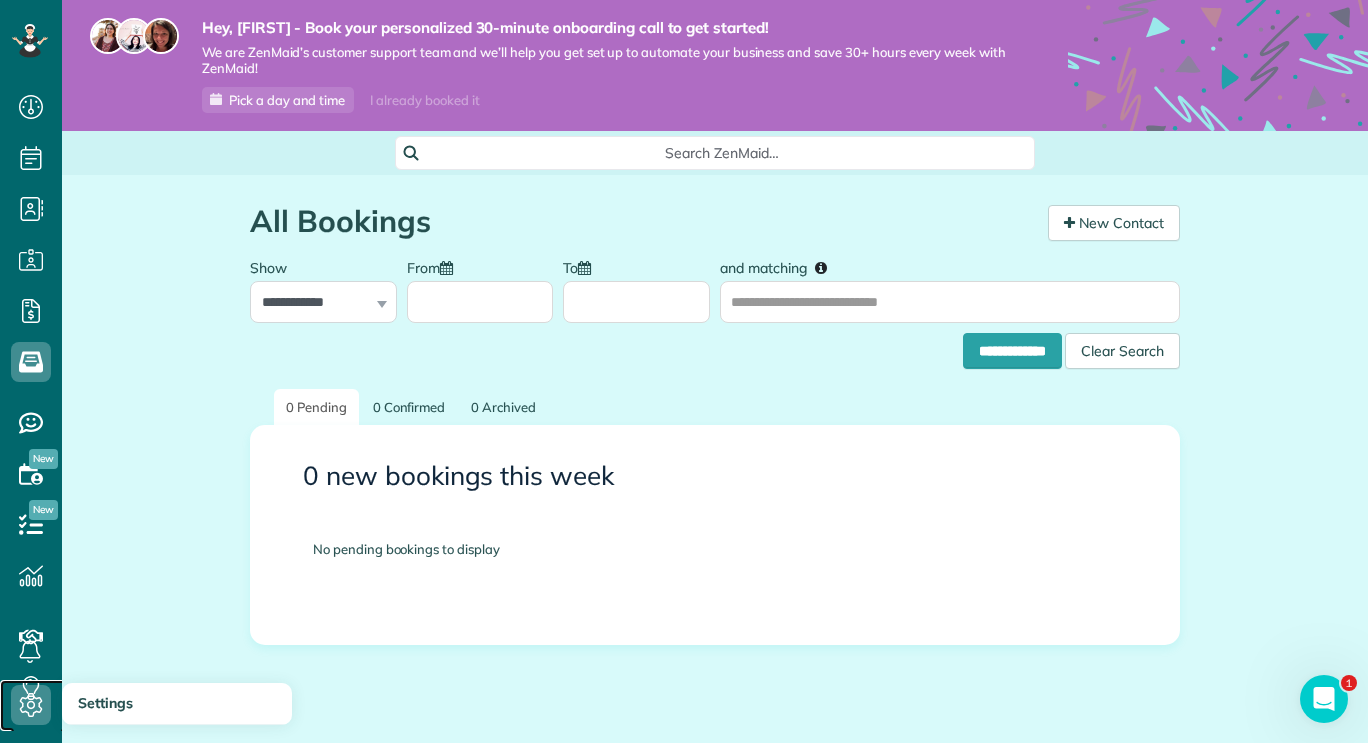 click 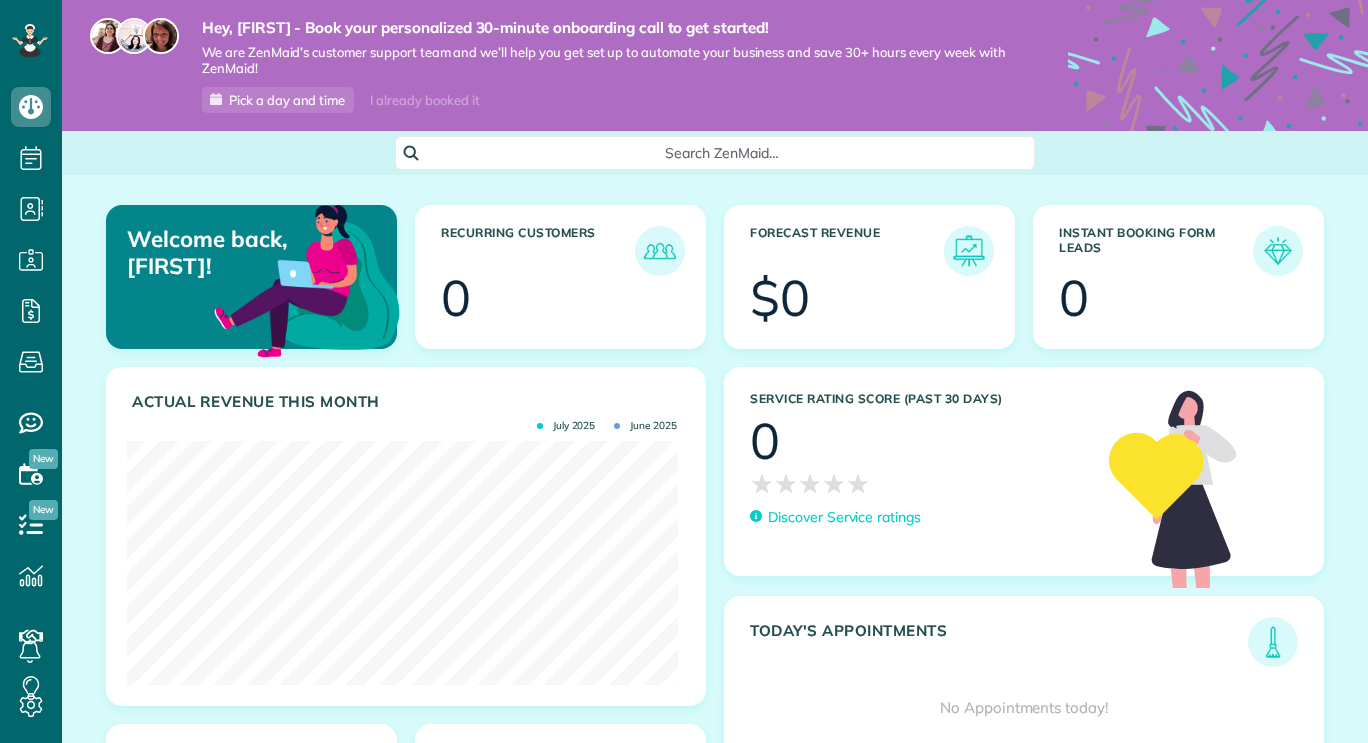 scroll, scrollTop: 0, scrollLeft: 0, axis: both 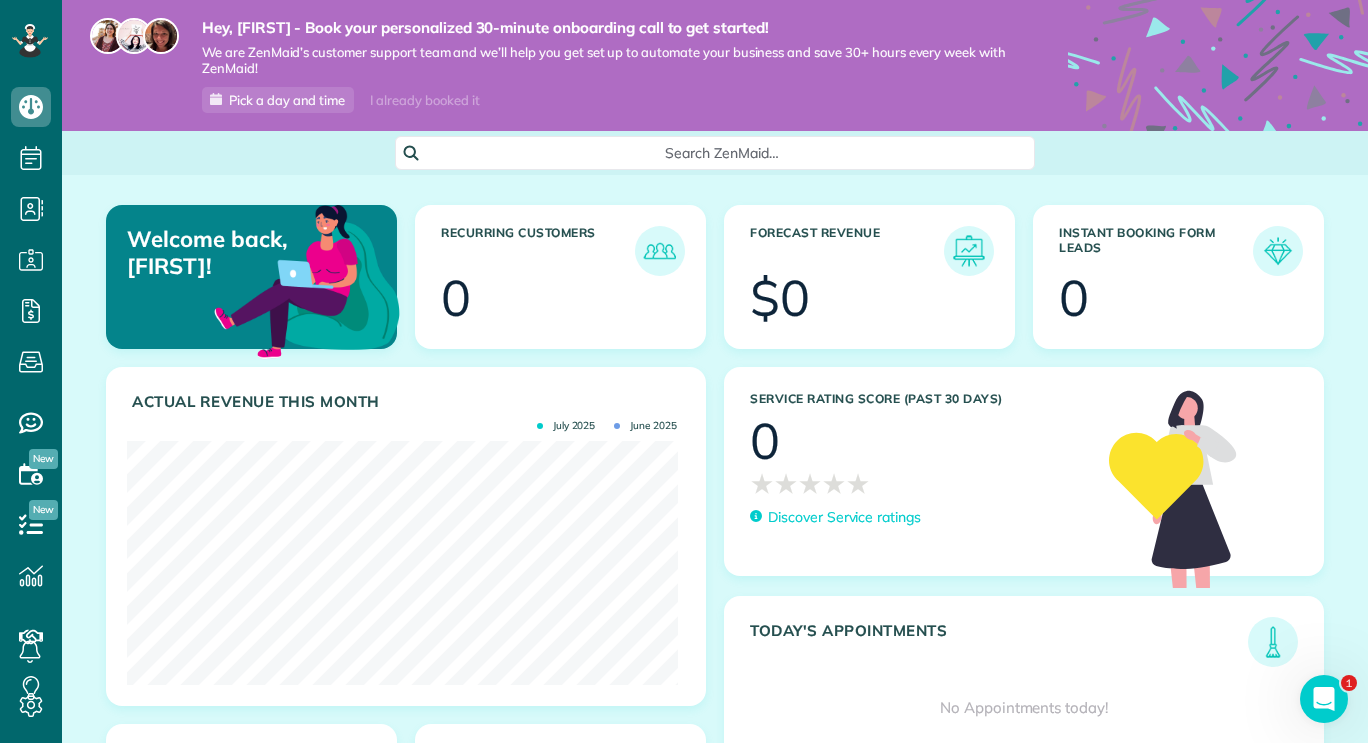 click on "Search ZenMaid…" at bounding box center [722, 153] 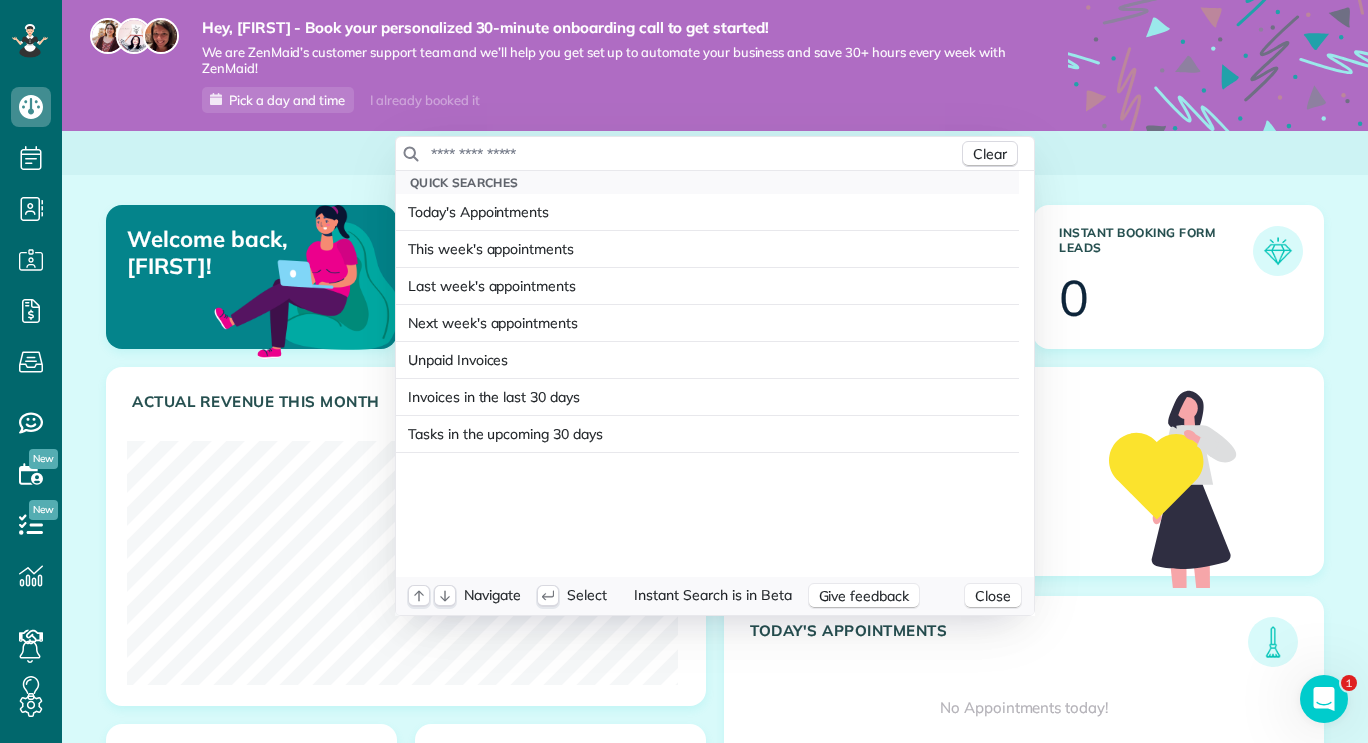 click at bounding box center [694, 154] 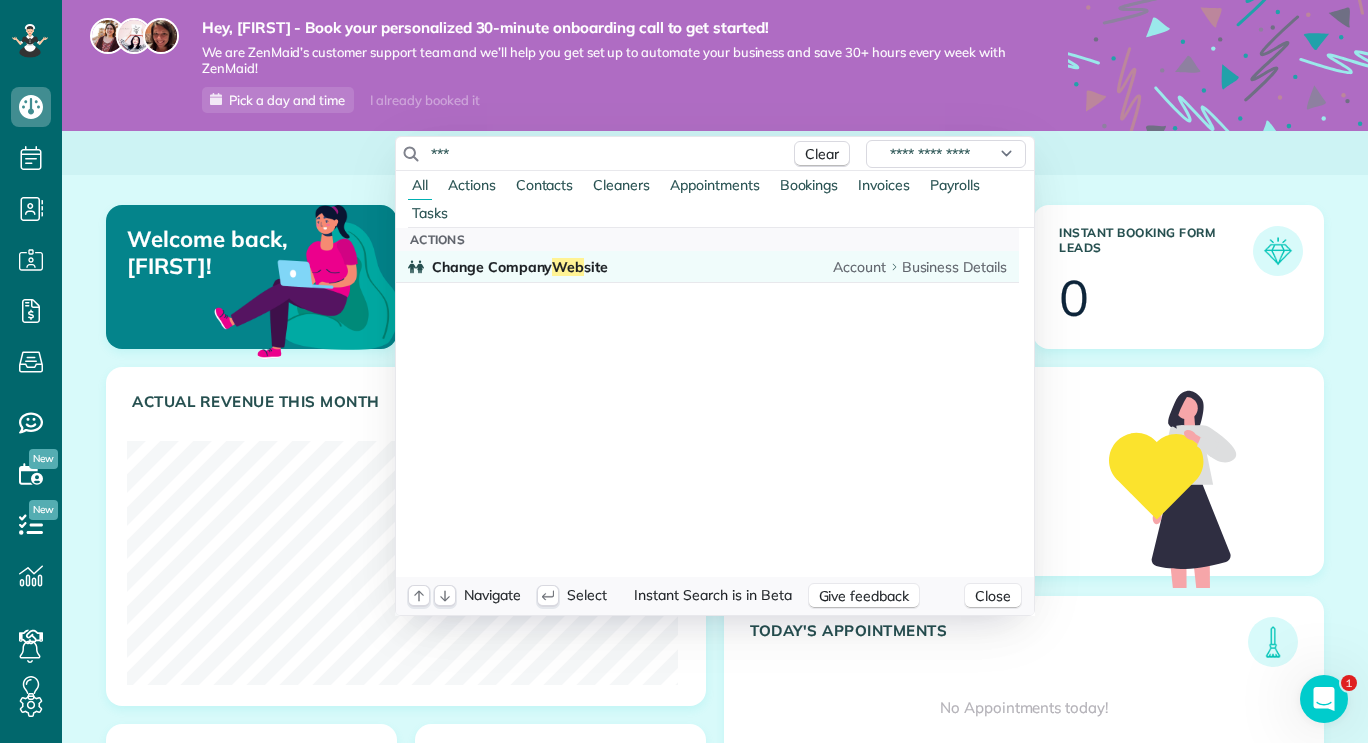 type on "***" 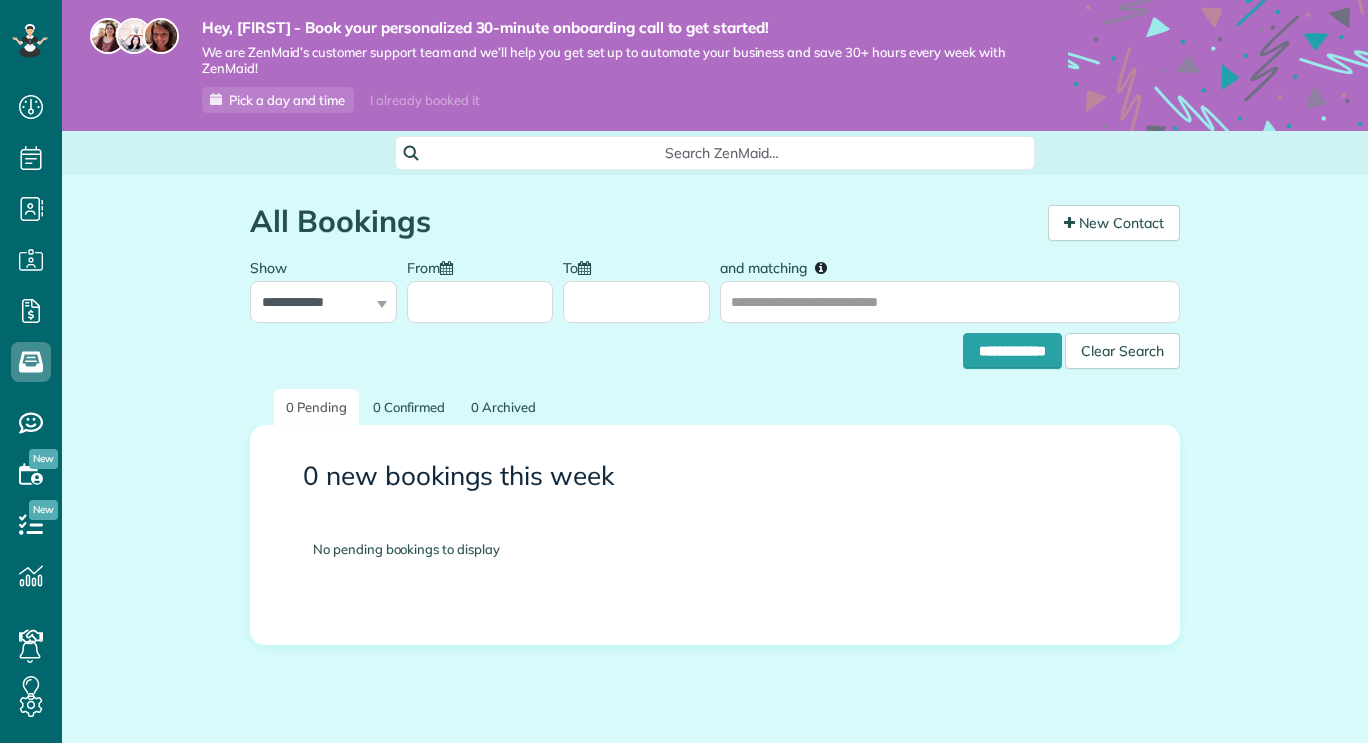 scroll, scrollTop: 0, scrollLeft: 0, axis: both 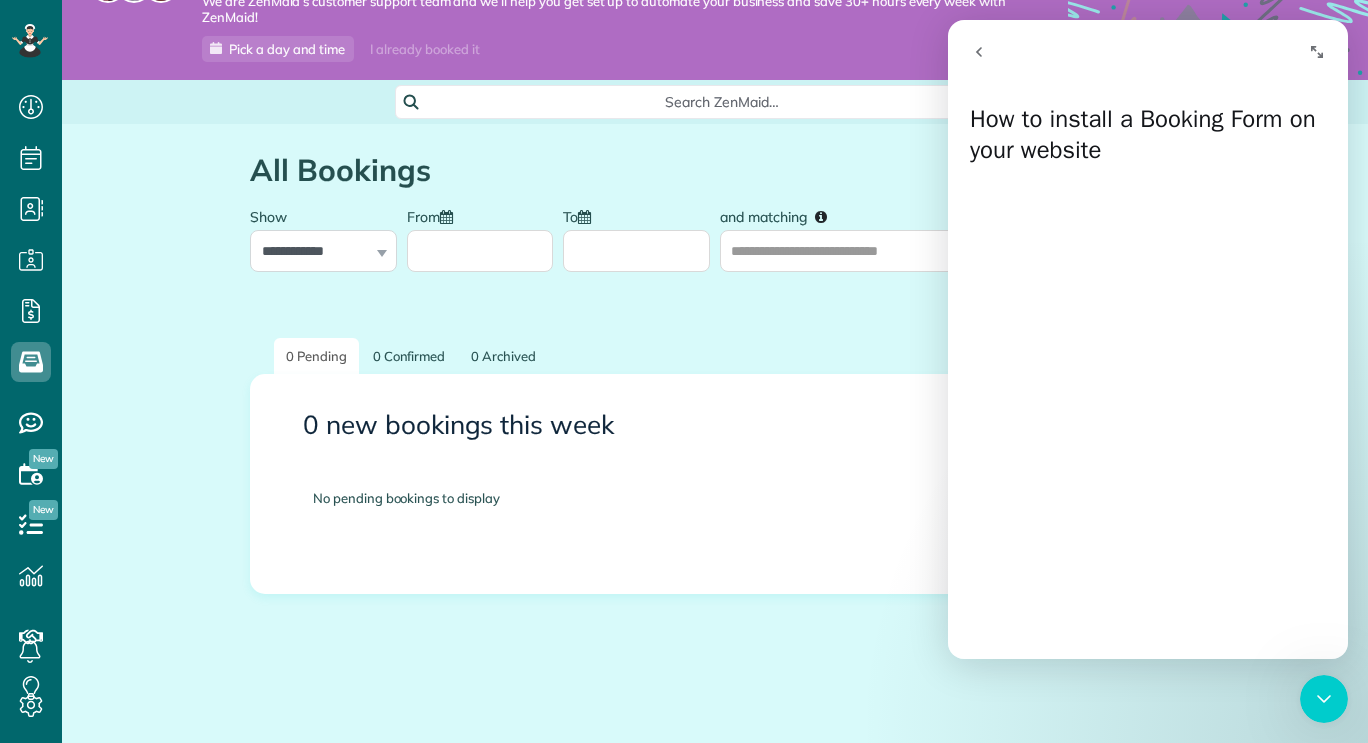click at bounding box center (979, 52) 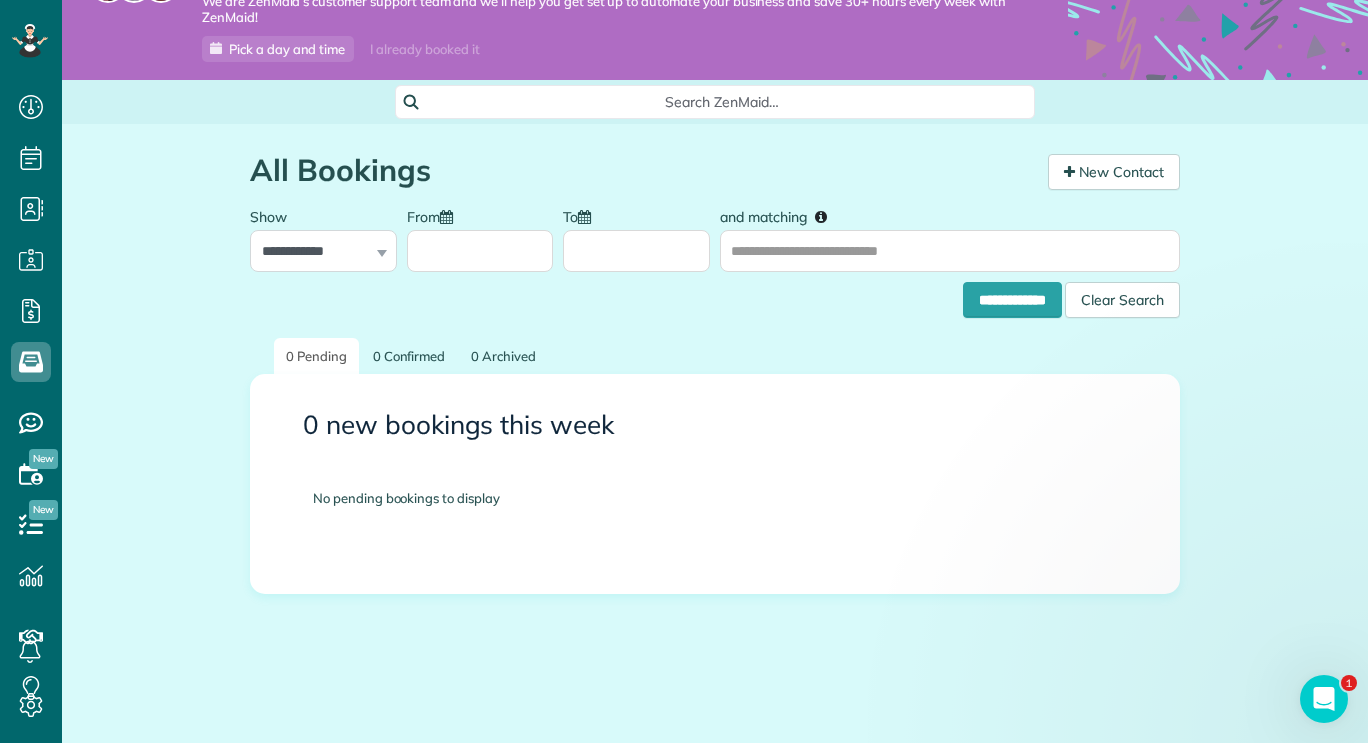 scroll, scrollTop: 0, scrollLeft: 0, axis: both 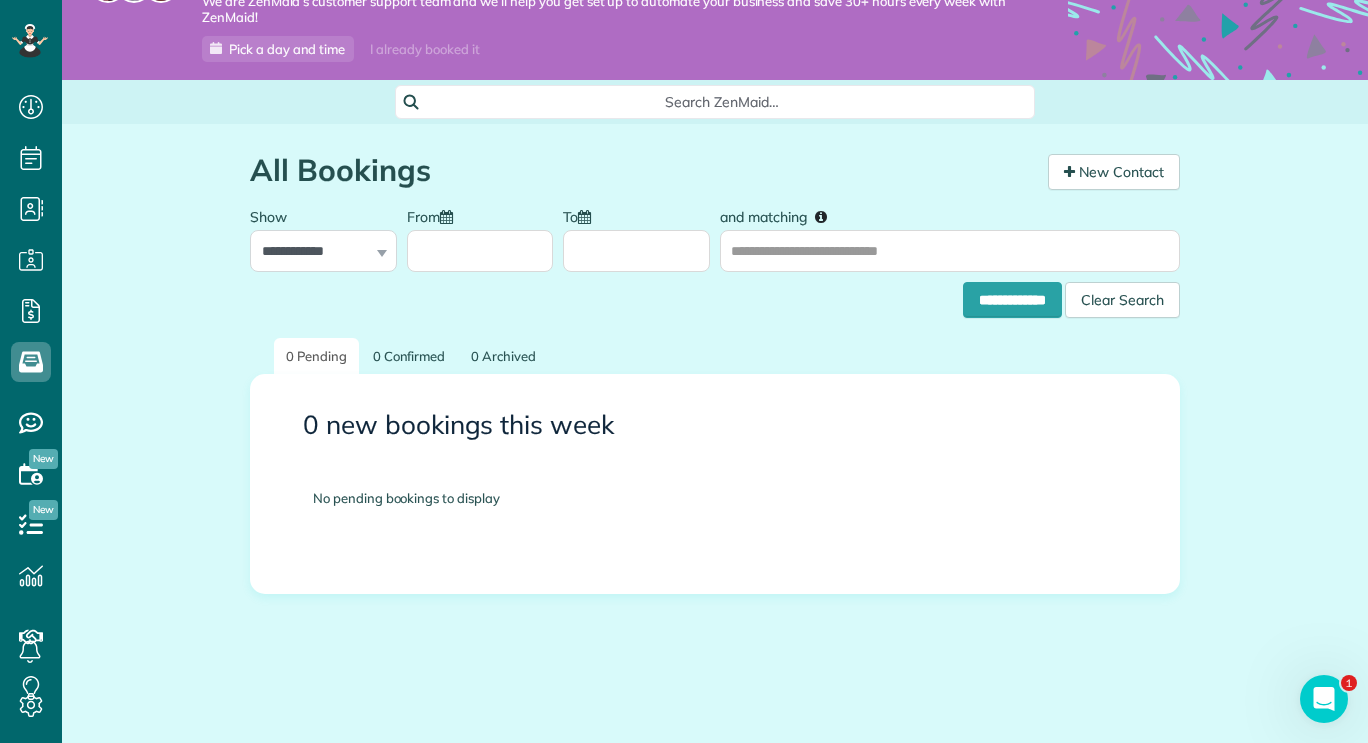 click at bounding box center (1324, 699) 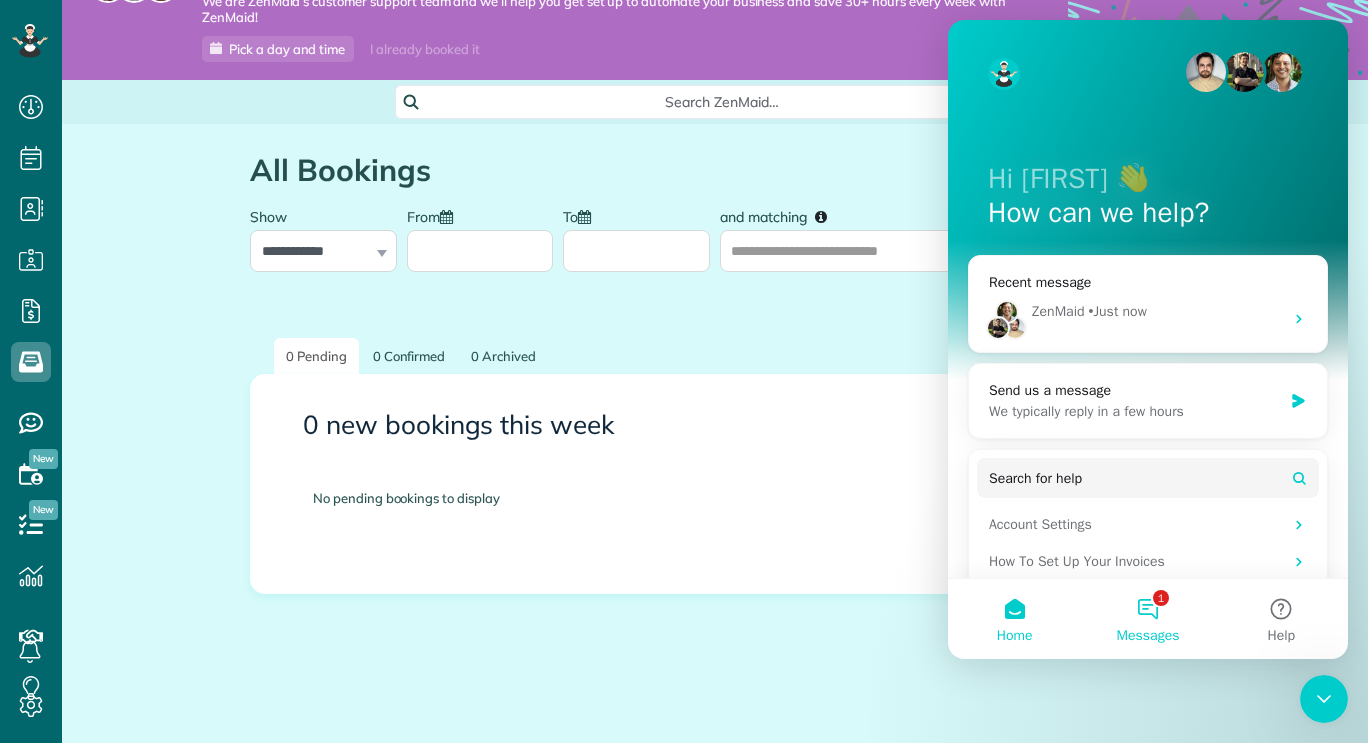 click on "1 Messages" at bounding box center [1147, 619] 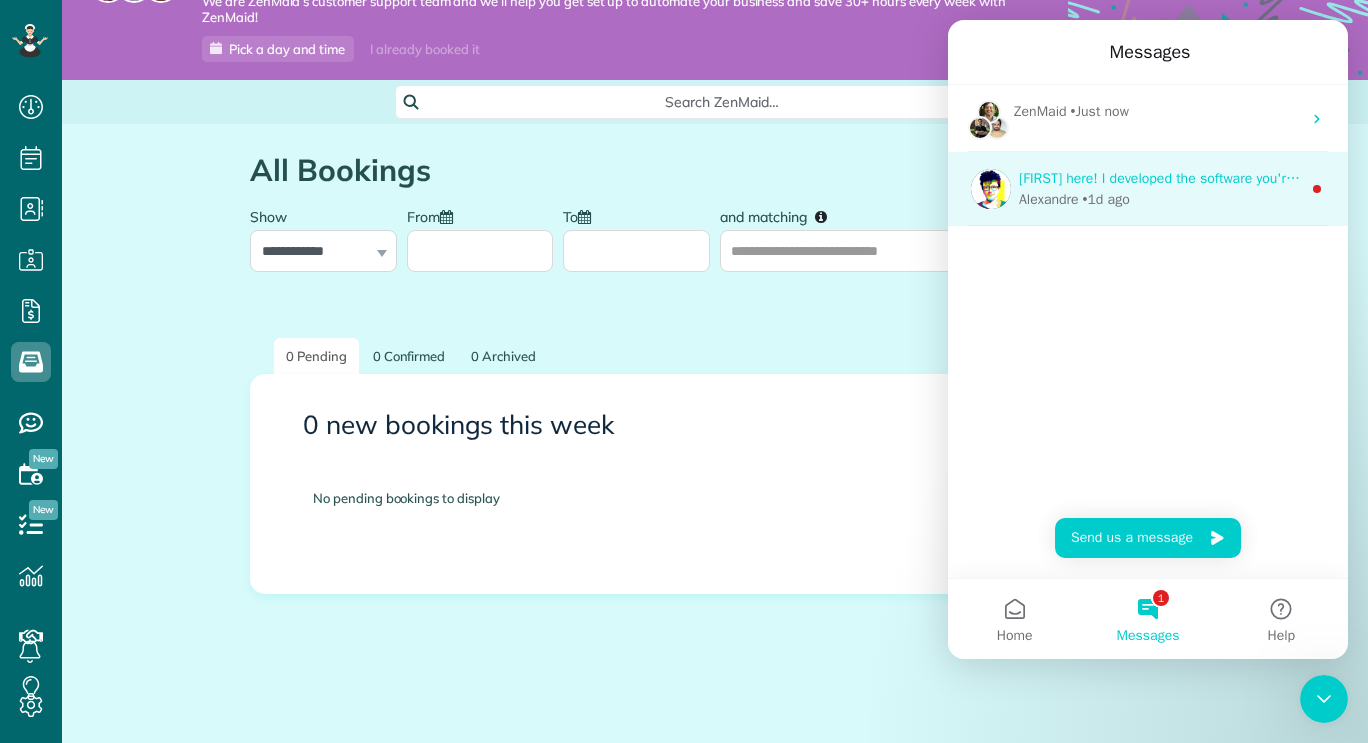 click on "Alexandre •  1d ago" at bounding box center [1160, 199] 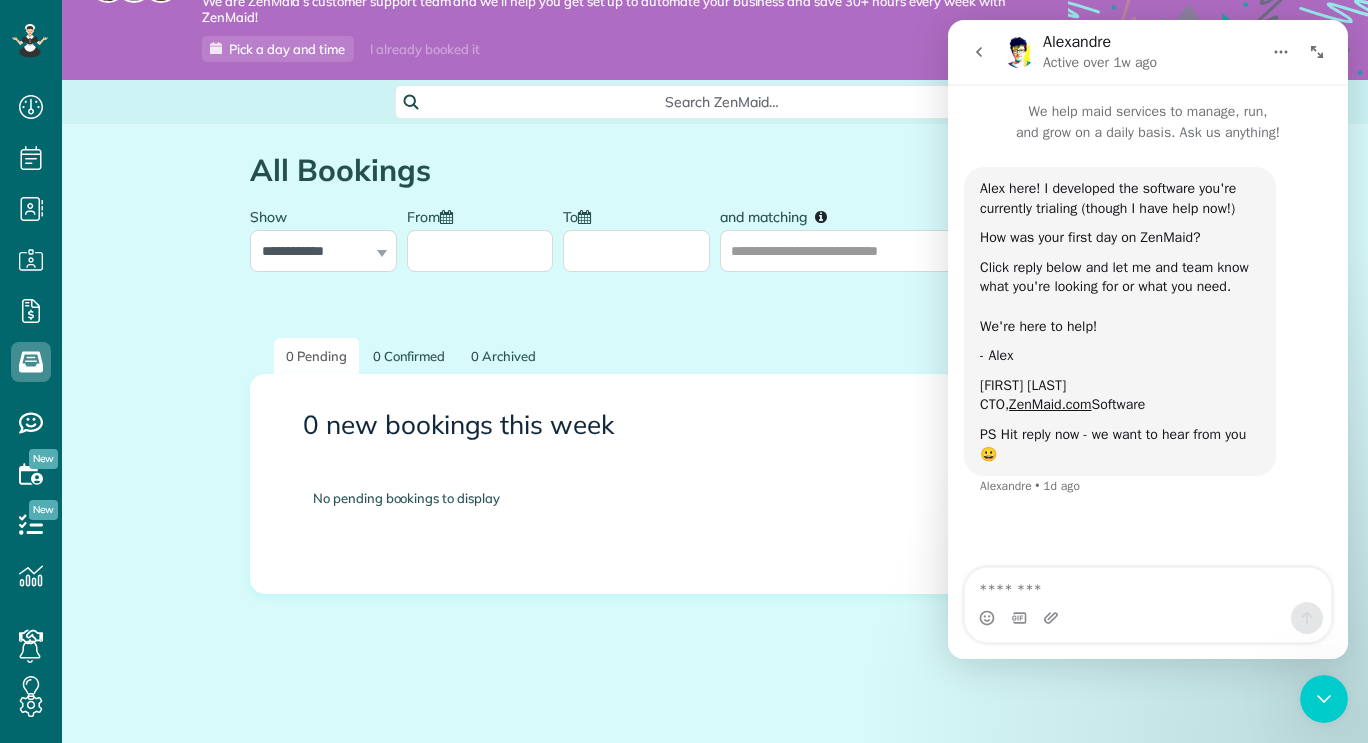 click 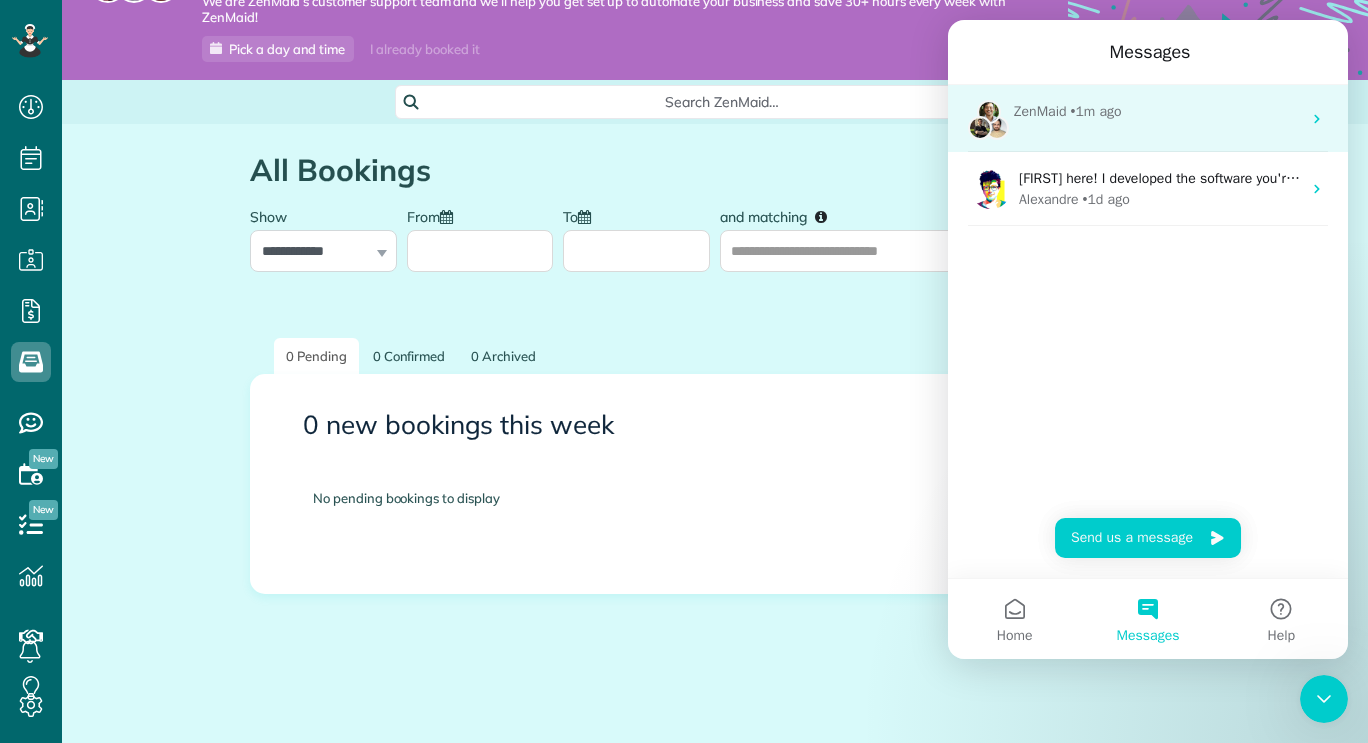 click on "ZenMaid •  1m ago" at bounding box center [1148, 118] 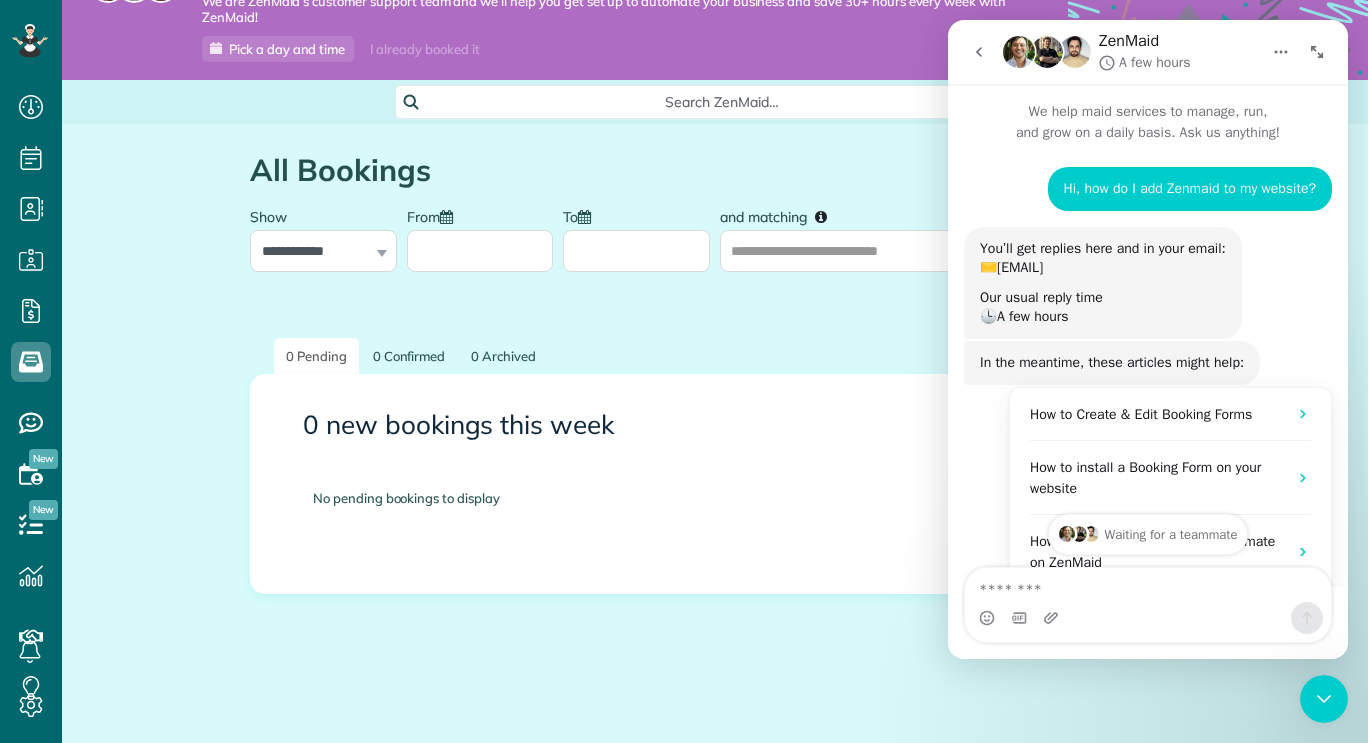 scroll, scrollTop: 0, scrollLeft: 0, axis: both 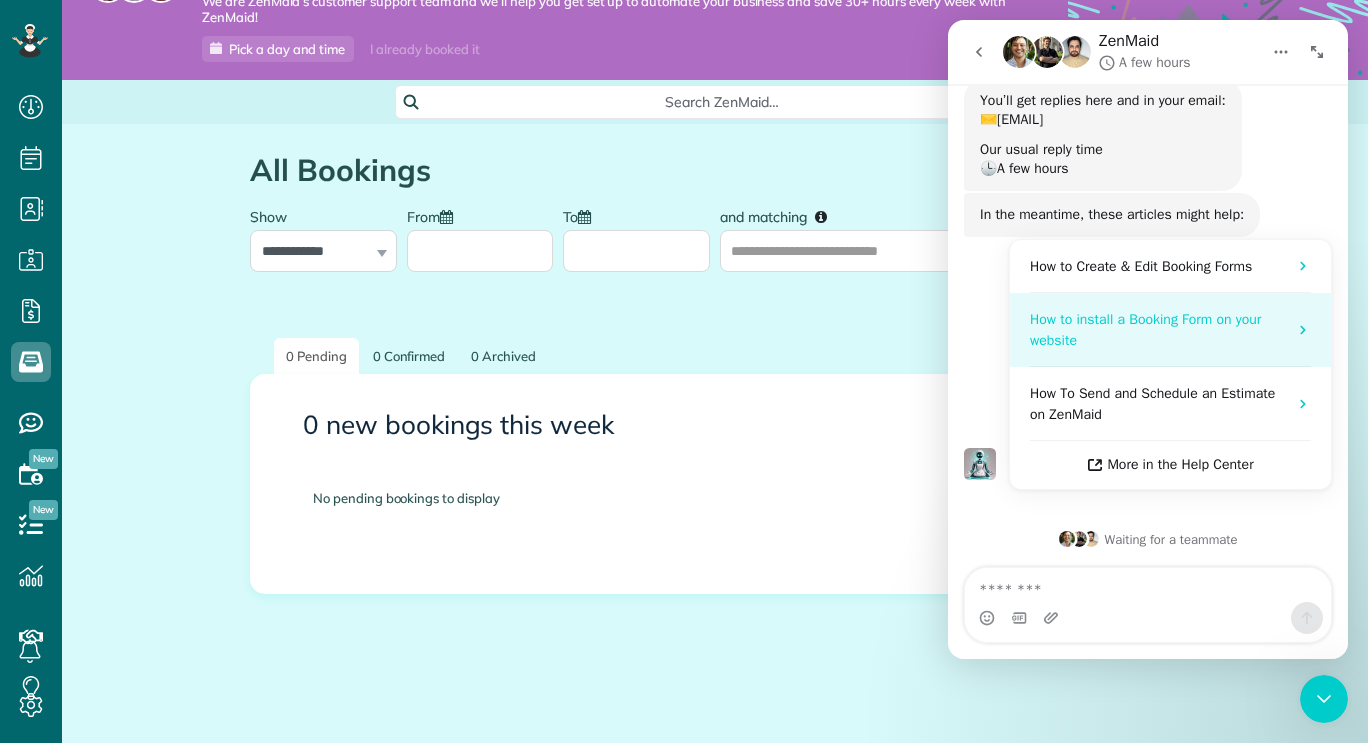 click on "How to install a Booking Form on your website" at bounding box center (1158, 330) 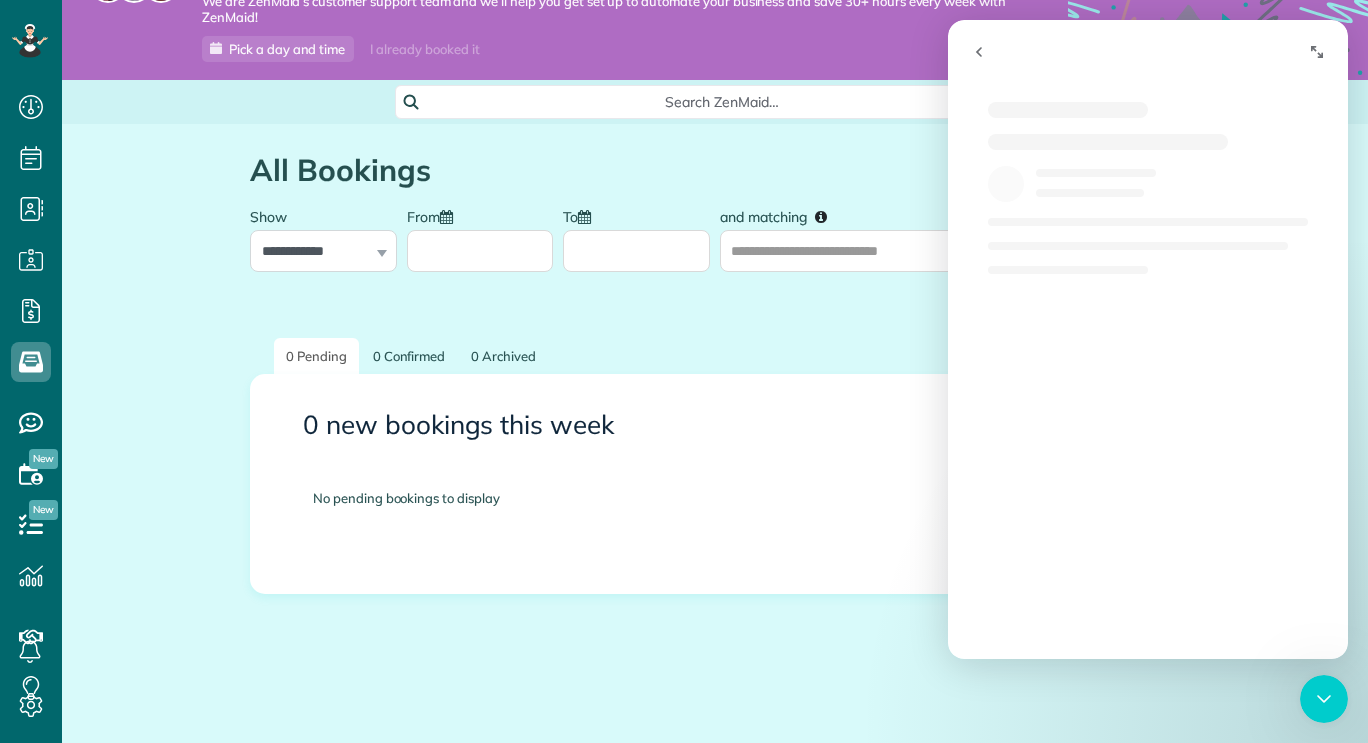 scroll, scrollTop: 0, scrollLeft: 0, axis: both 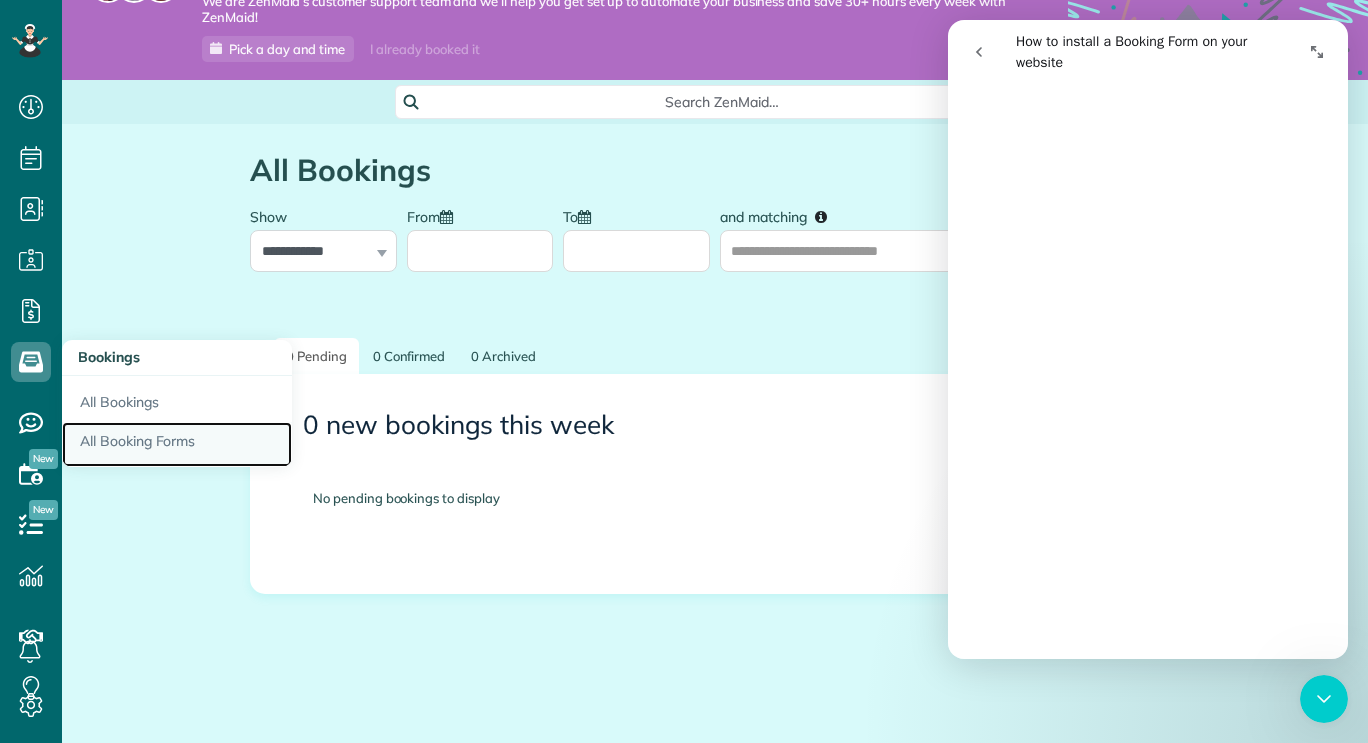 click on "All Booking Forms" at bounding box center [177, 445] 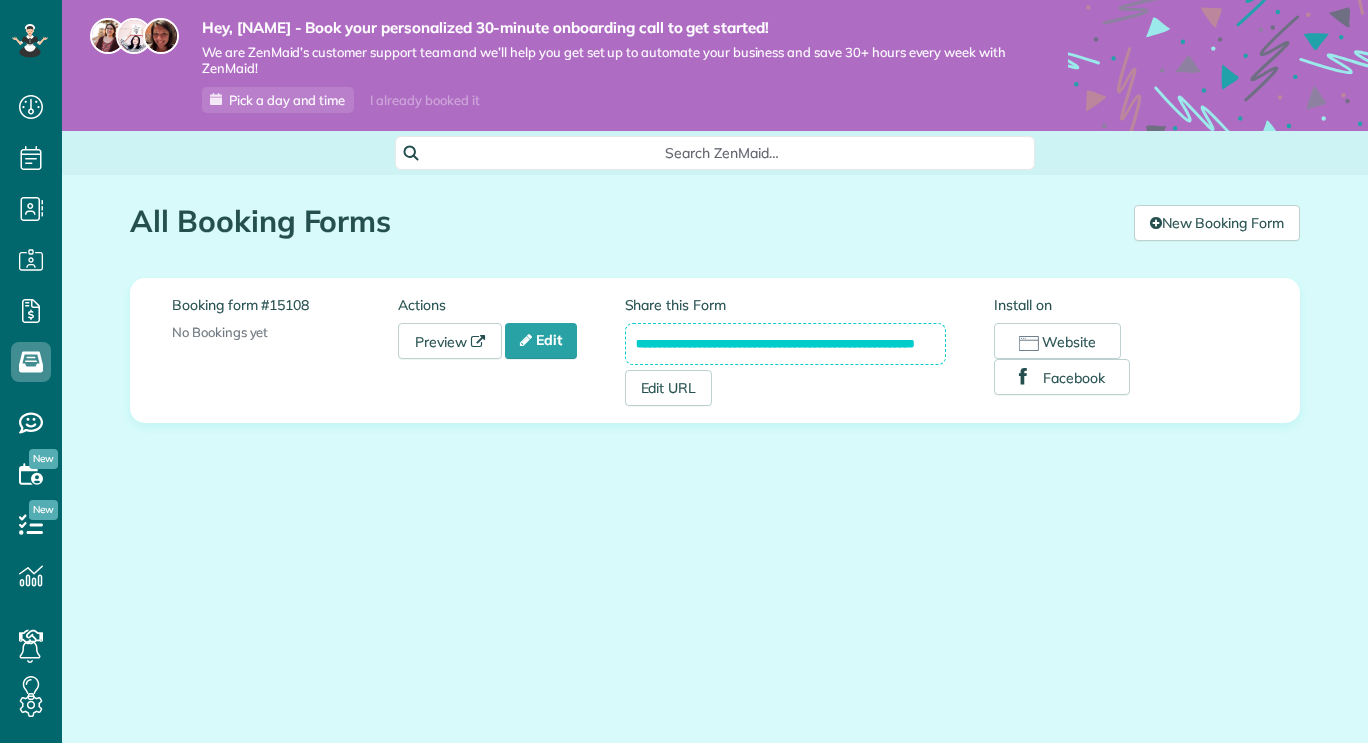 scroll, scrollTop: 0, scrollLeft: 0, axis: both 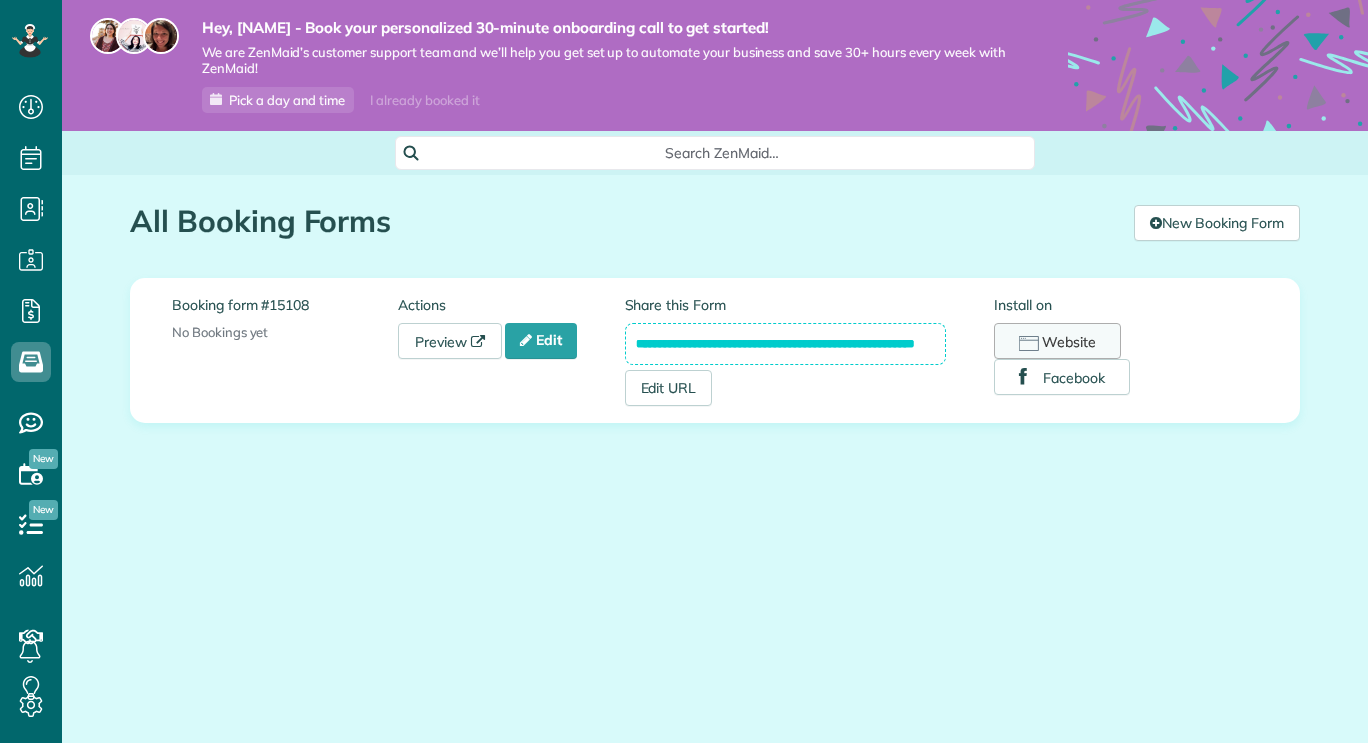 click on "Website" at bounding box center (1057, 341) 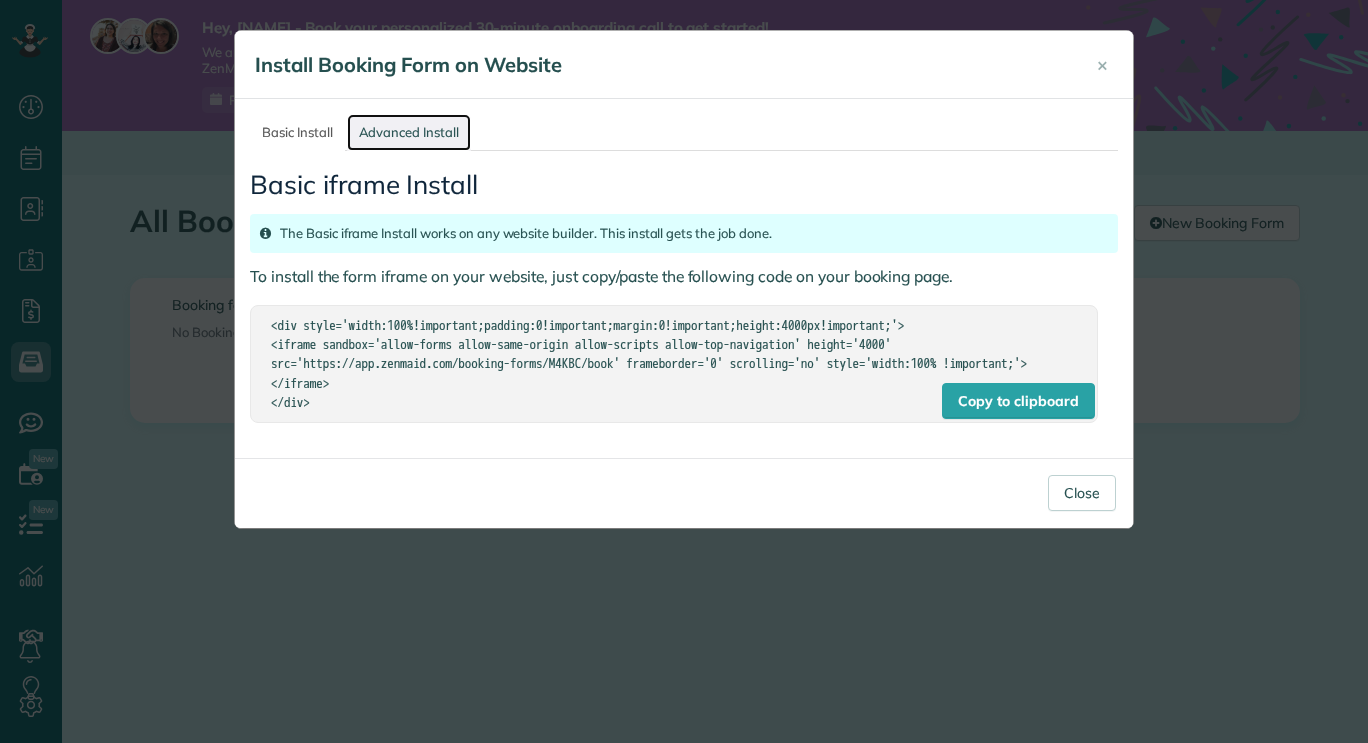 click on "Advanced Install" at bounding box center [409, 132] 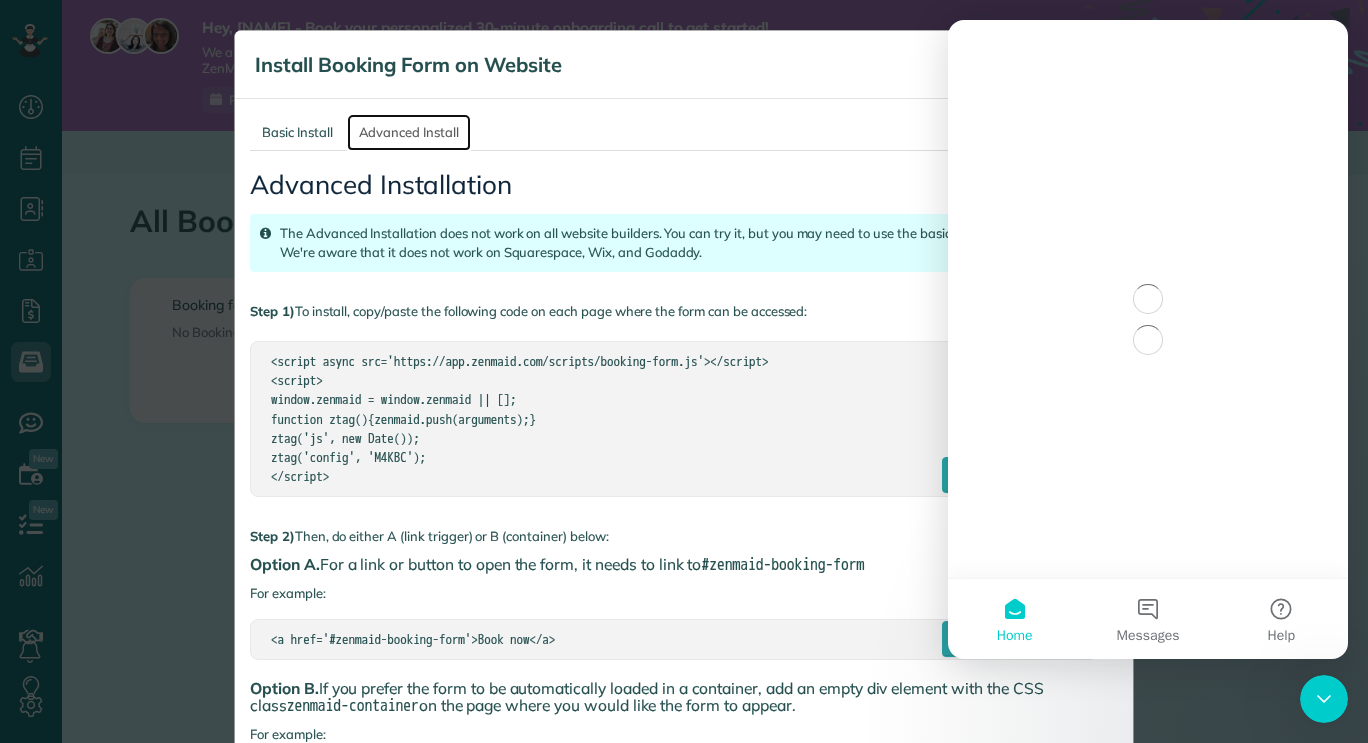 scroll, scrollTop: 0, scrollLeft: 0, axis: both 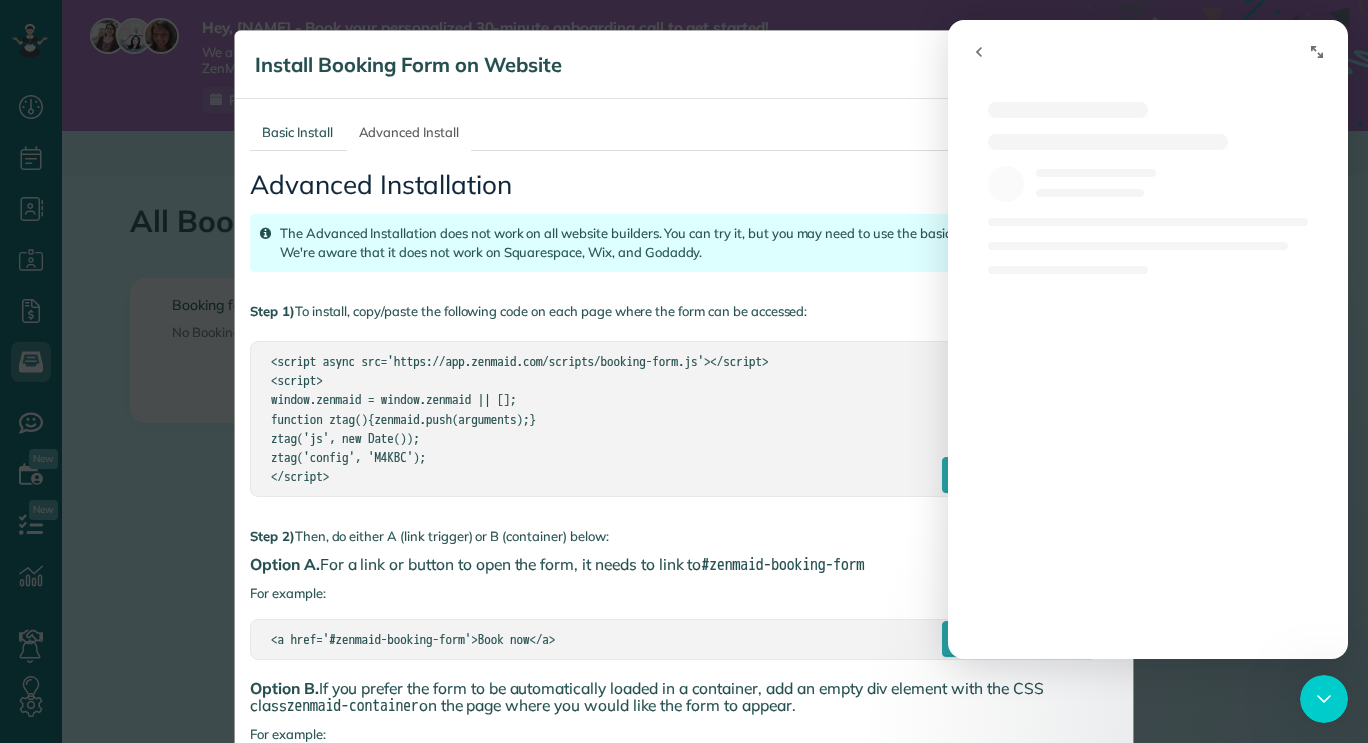 click 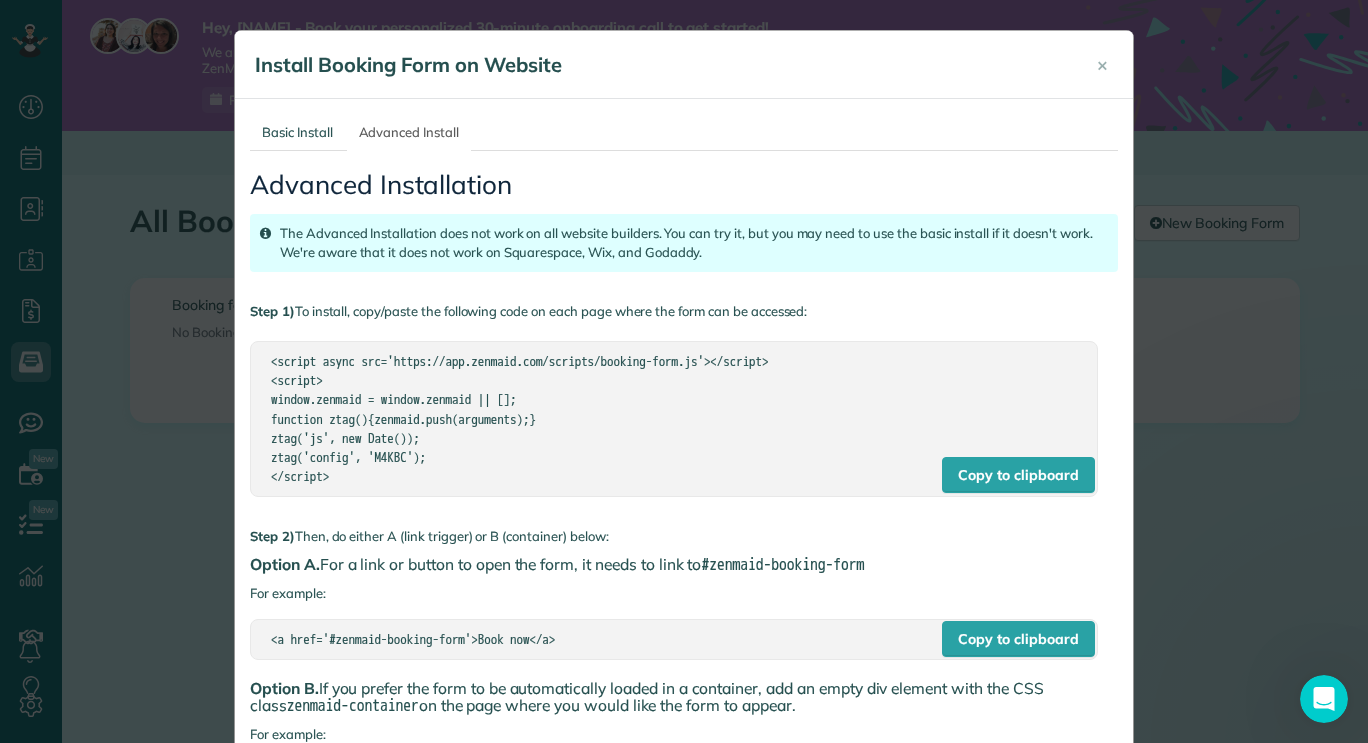 scroll, scrollTop: 0, scrollLeft: 0, axis: both 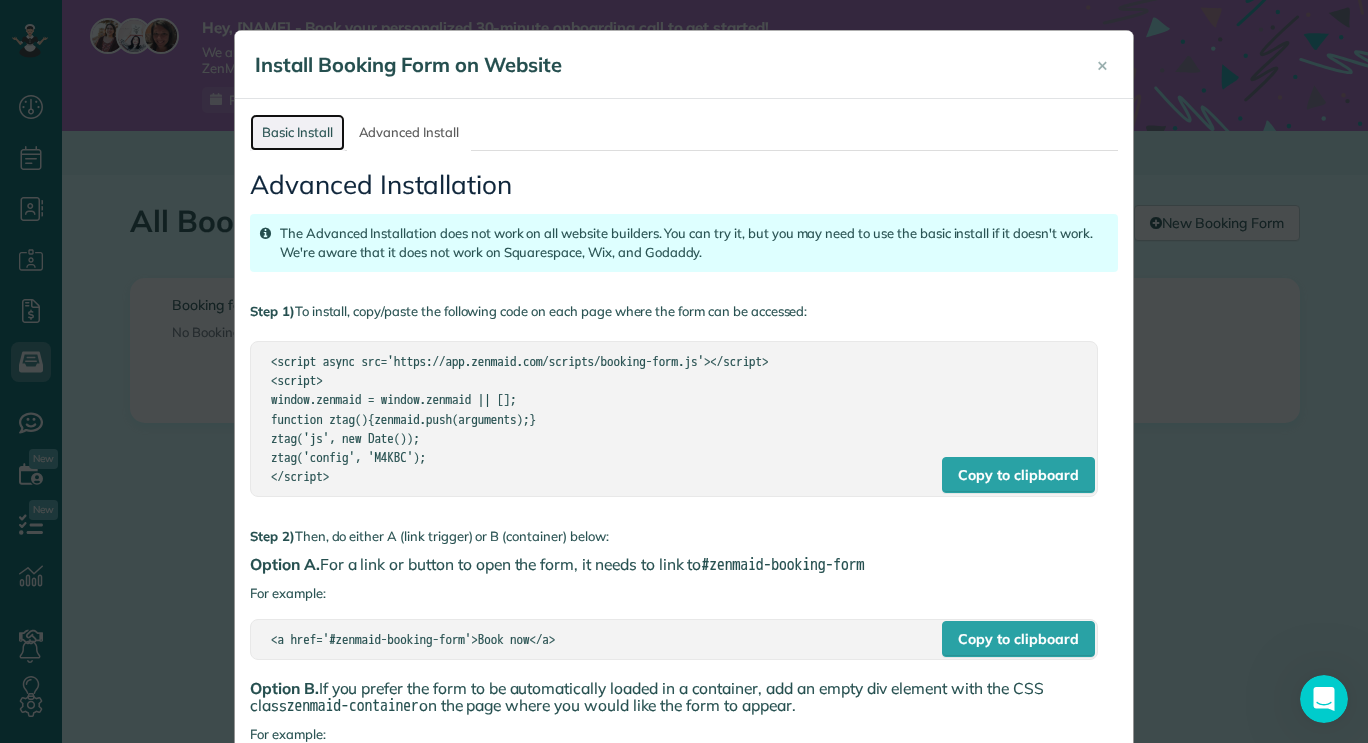 click on "Basic Install" at bounding box center [297, 132] 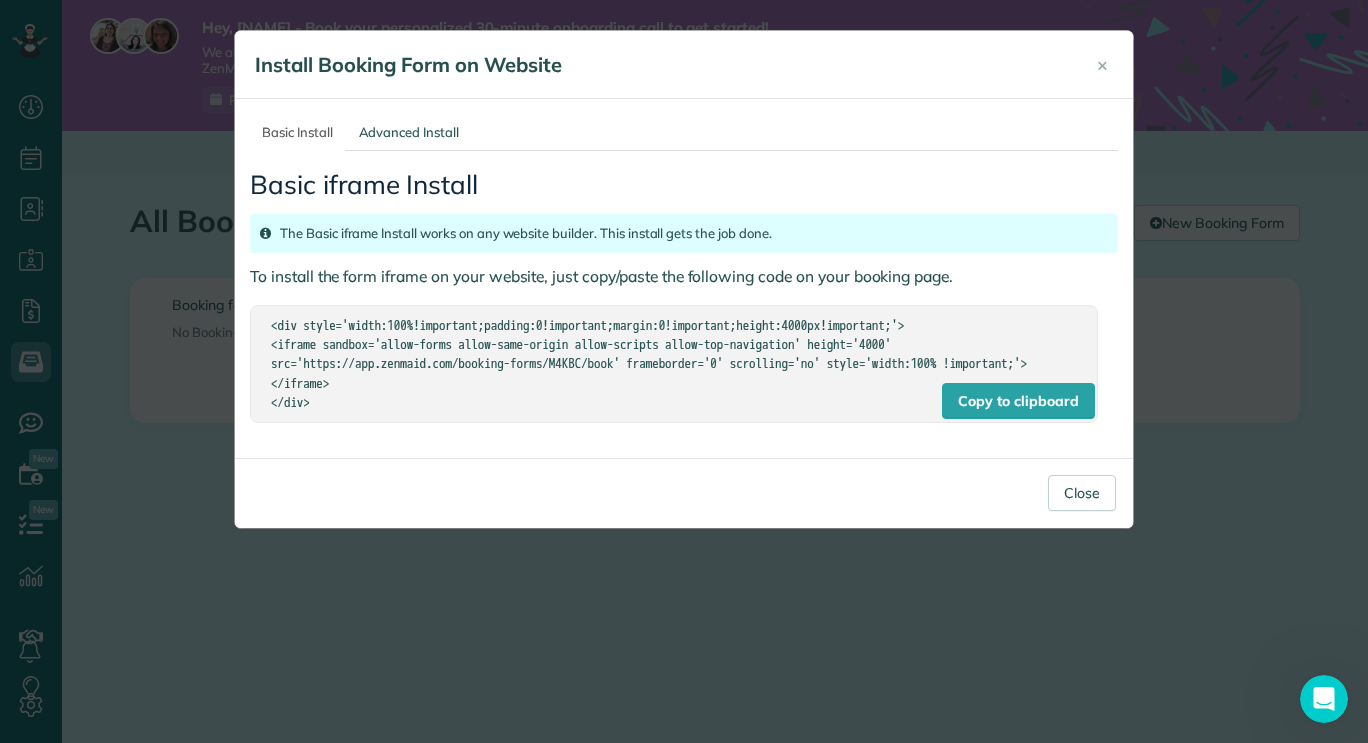 click on "The Basic iframe Install works on any website builder. This install gets the job done." at bounding box center [684, 233] 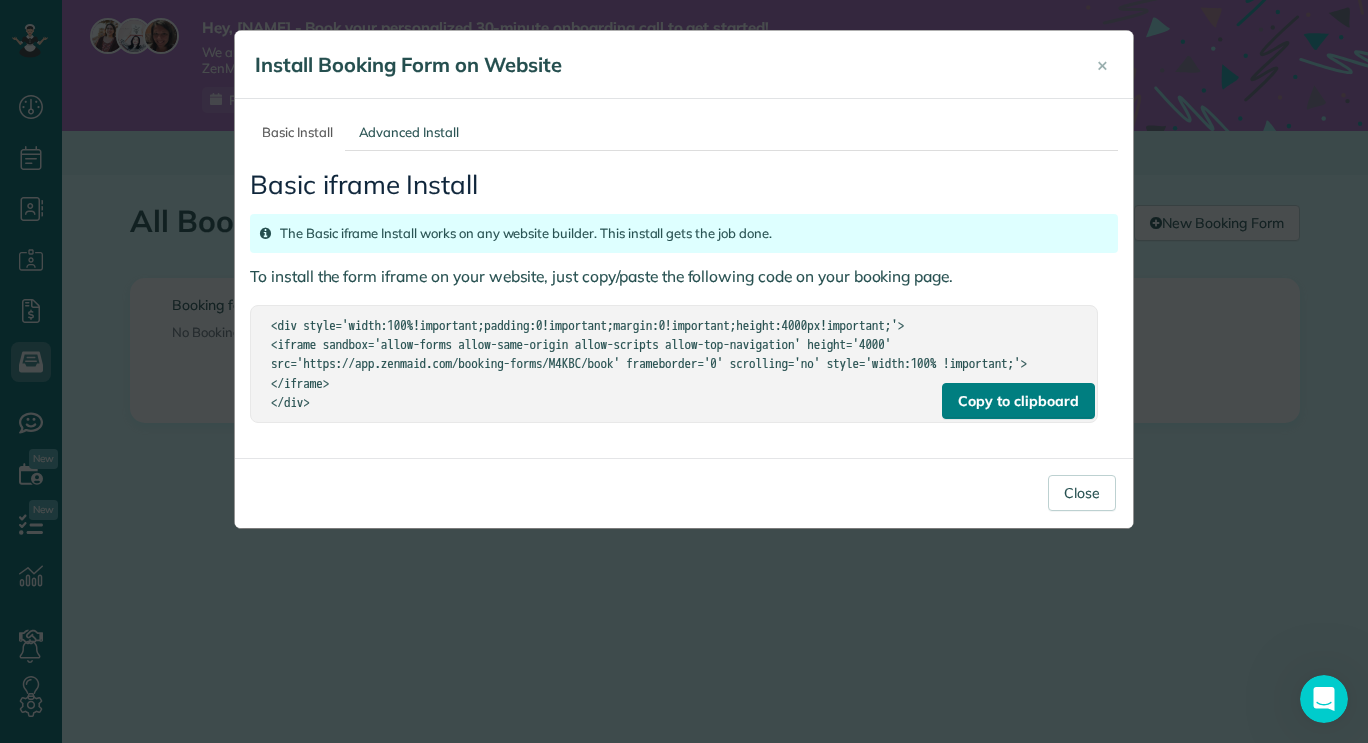 click on "Copy to clipboard" at bounding box center [1018, 401] 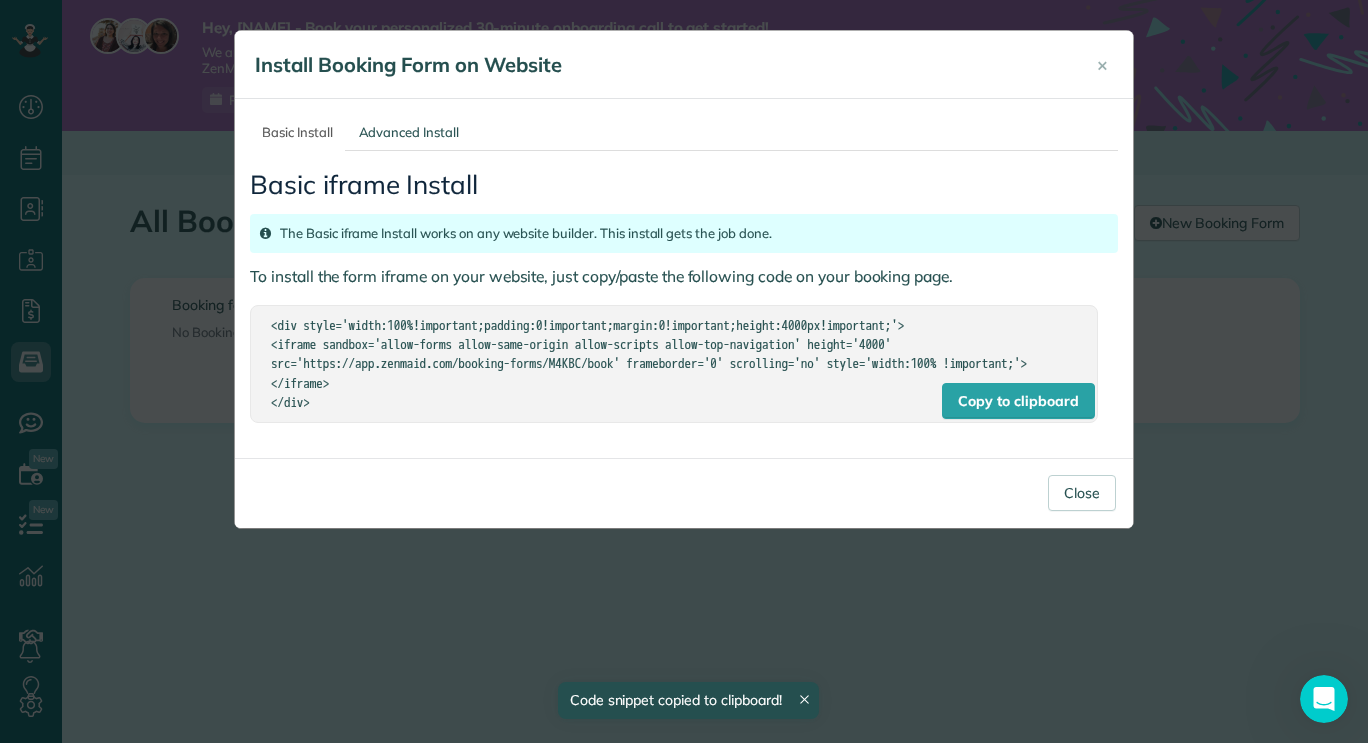 click on "×
Install Booking Form on Website
Basic Install
Advanced Install
Basic iframe Install
The Basic iframe Install works on any website builder. This install gets the job done.
To install the form iframe on your website, just copy/paste the following code on your booking page.
Copy to clipboard
<div style='width:100%!important;padding:0!important;margin:0!important;height:4000px!important;'>
<iframe sandbox='allow-forms allow-same-origin allow-scripts allow-top-navigation' height='4000' src='https://app.zenmaid.com/booking-forms/M4KBC/book' frameborder='0' scrolling='no' style='width:100% !important;'>
</iframe>
</div>
Advanced Installation
Step 1)
Copy to clipboard
<script>
ztag('js', new Date());" at bounding box center [684, 371] 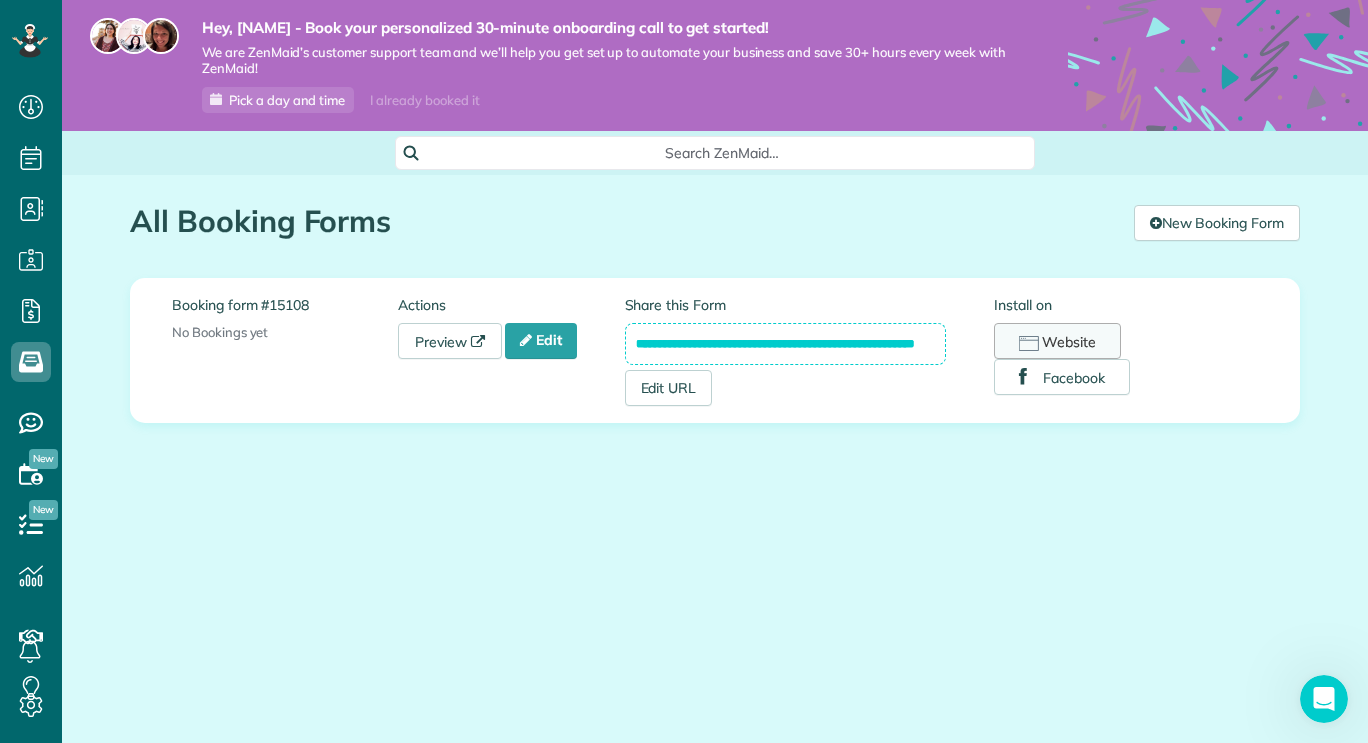 click on "Website" at bounding box center (1057, 341) 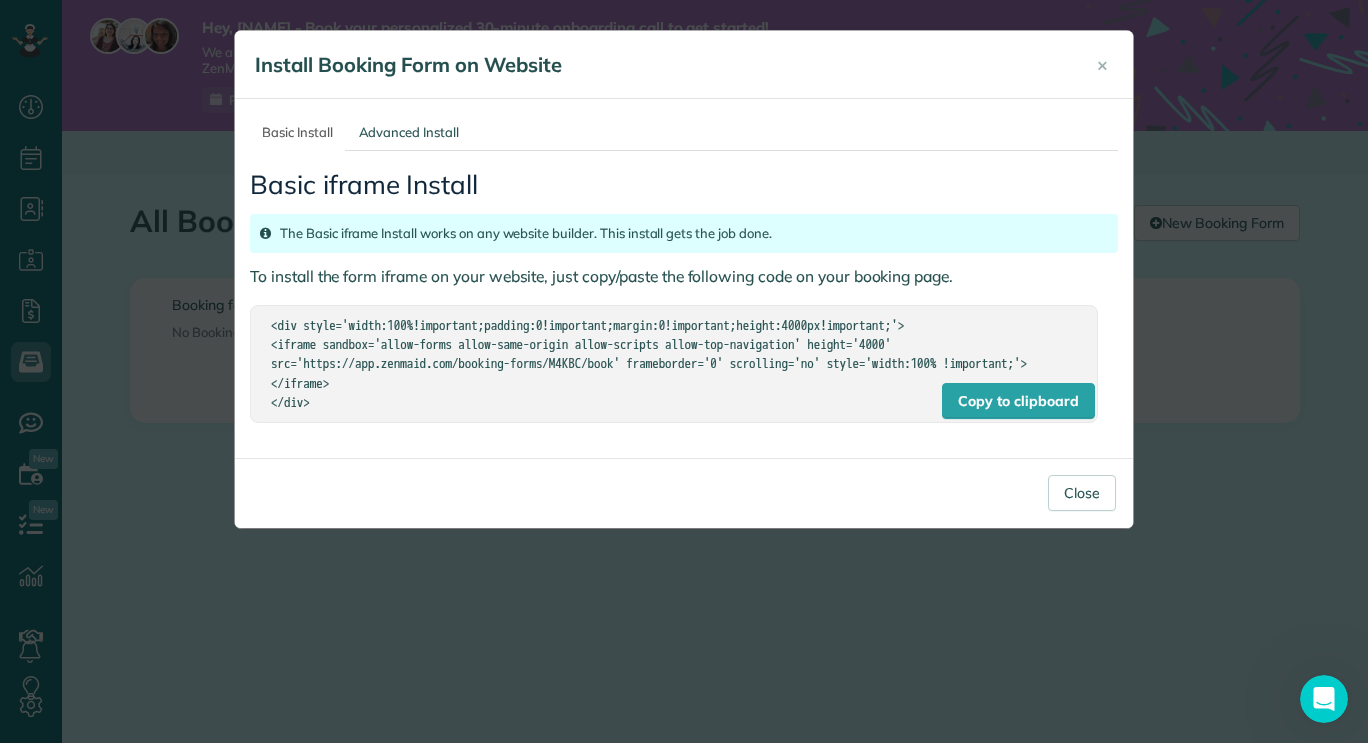 drag, startPoint x: 344, startPoint y: 419, endPoint x: 260, endPoint y: 325, distance: 126.06348 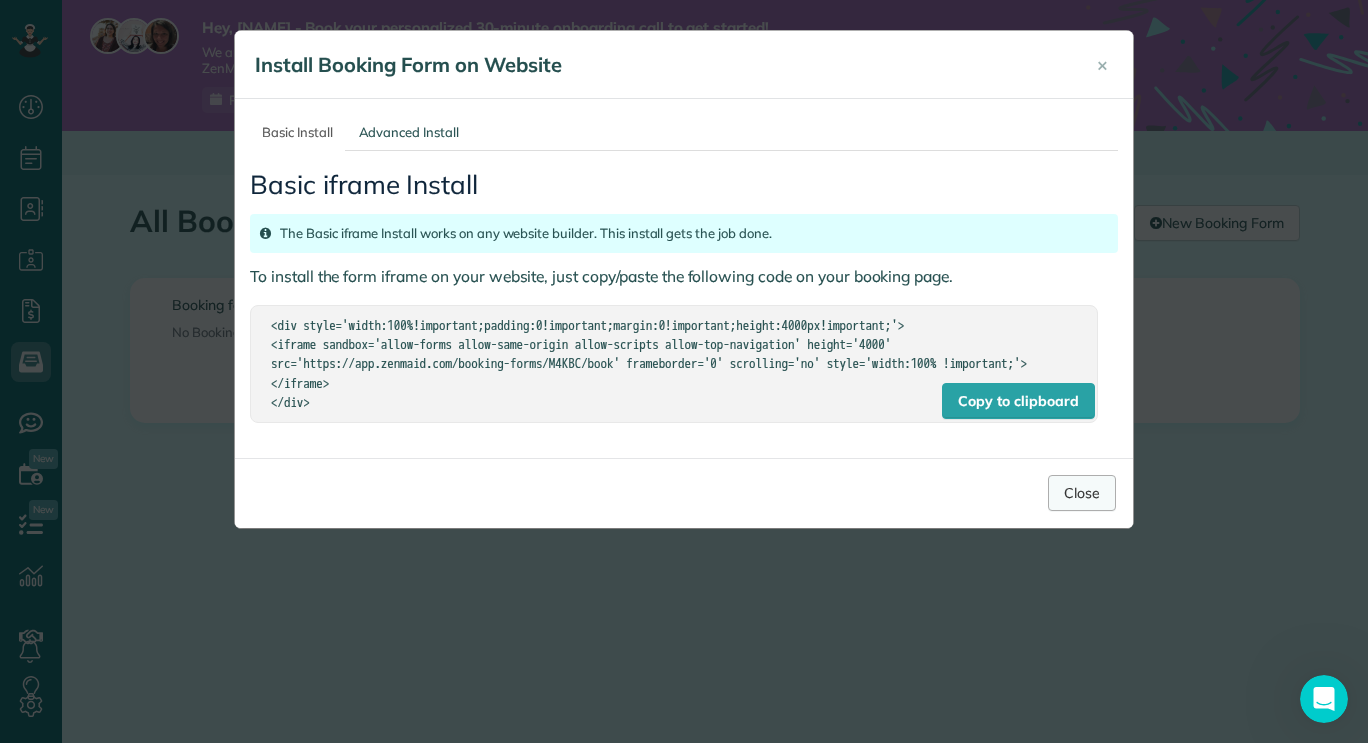 click on "Close" at bounding box center [1082, 493] 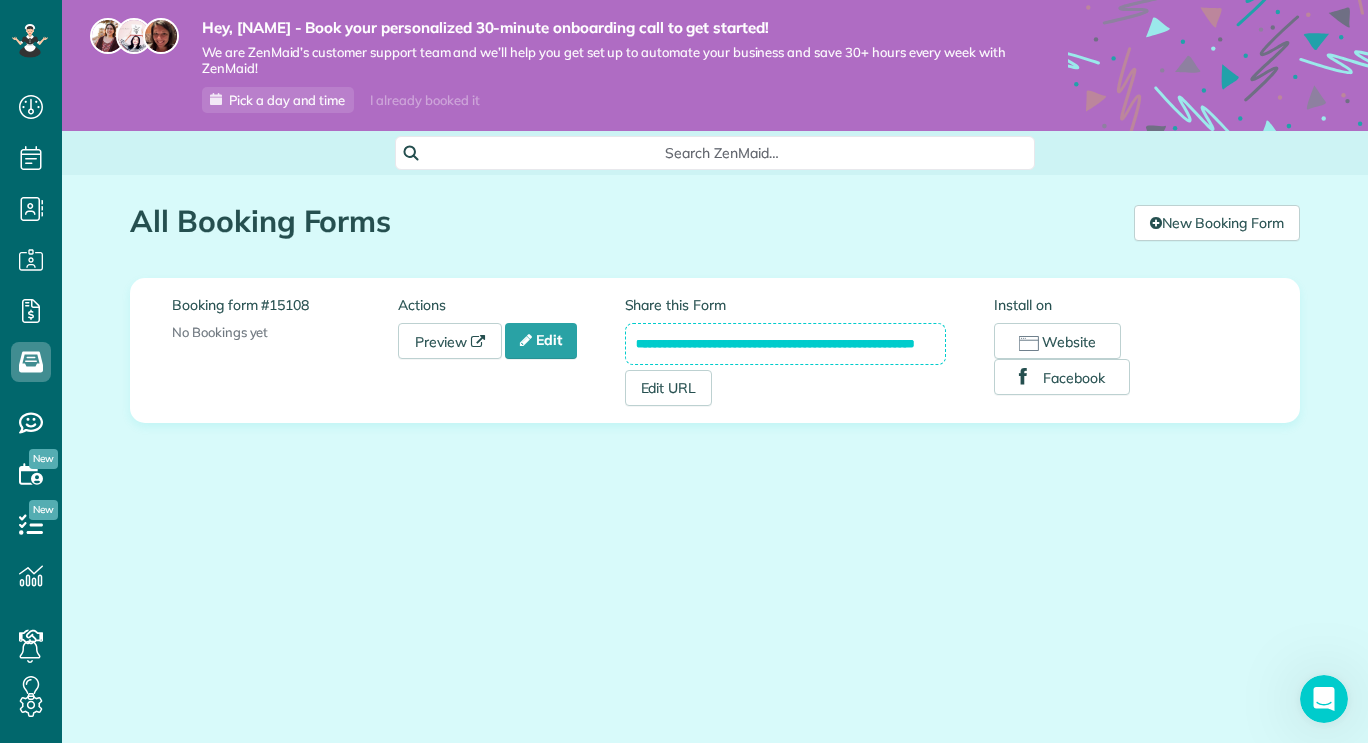 click on "**********" at bounding box center (715, 374) 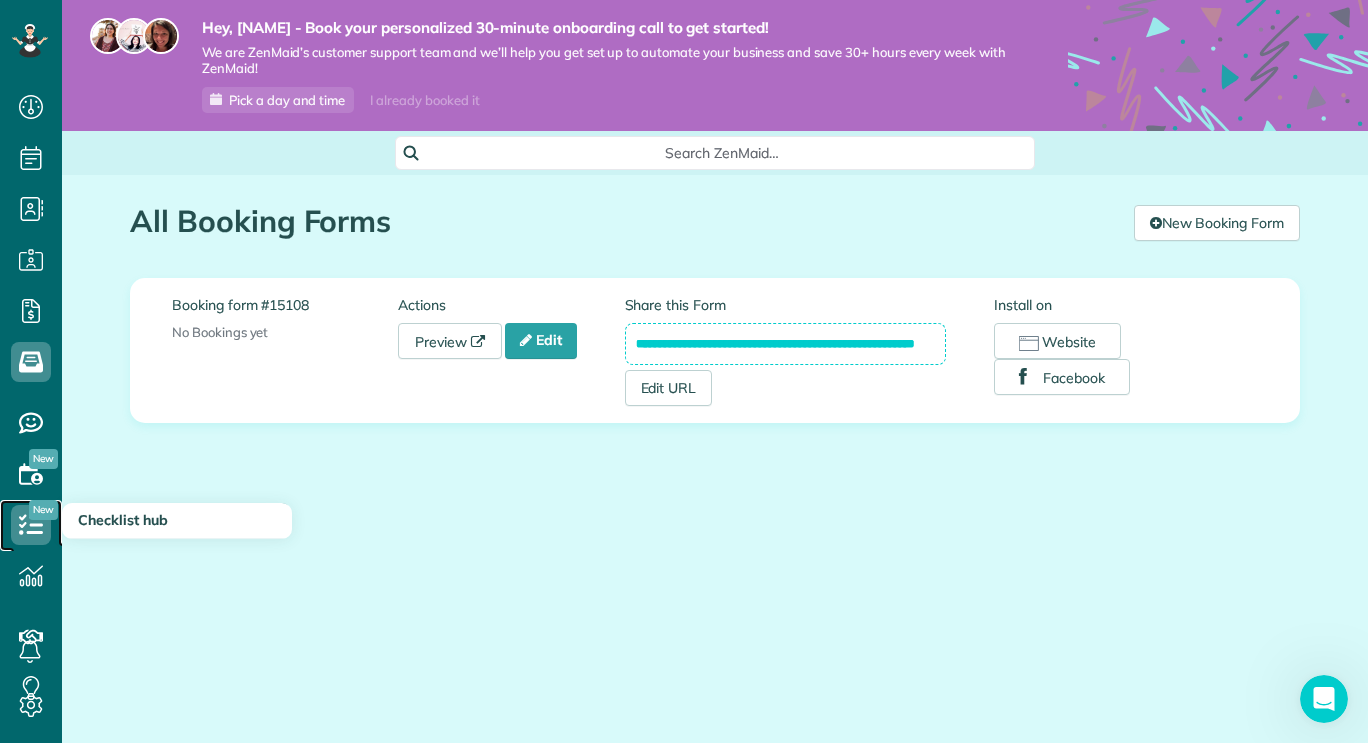 click 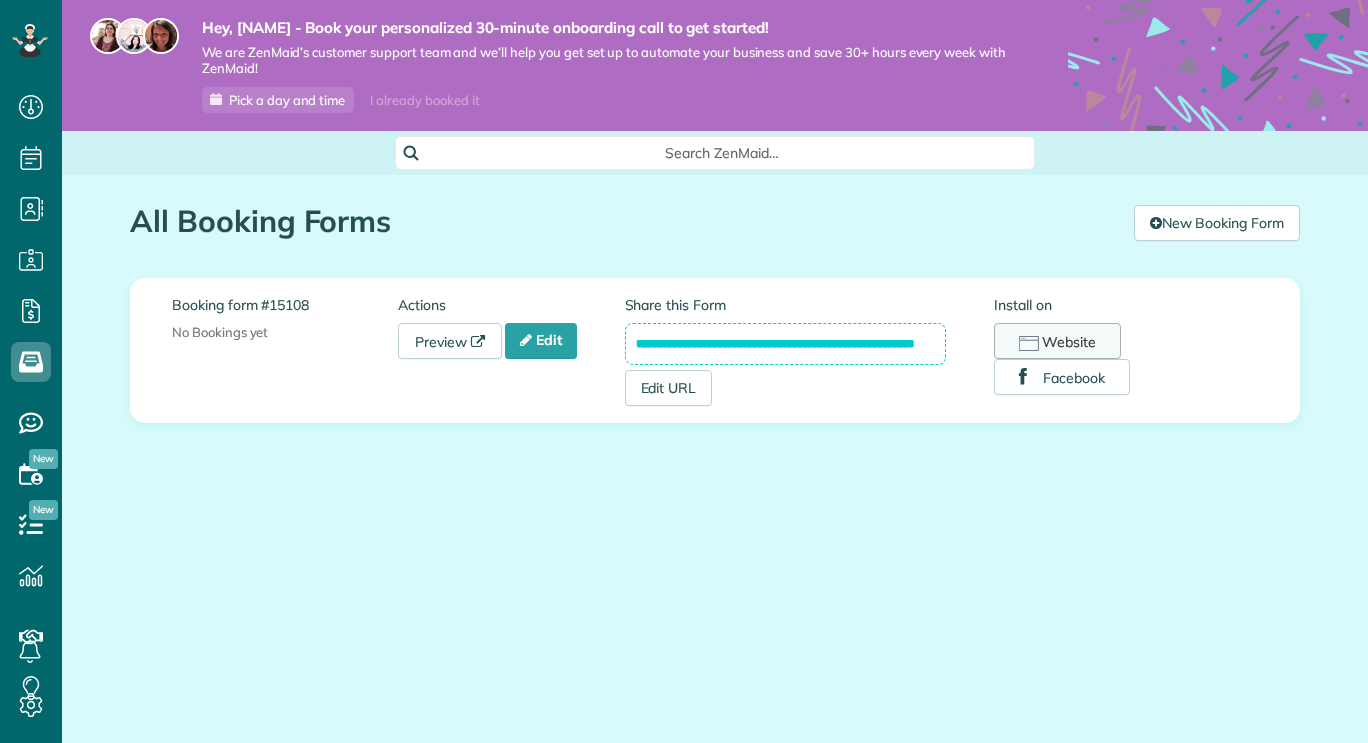 scroll, scrollTop: 0, scrollLeft: 0, axis: both 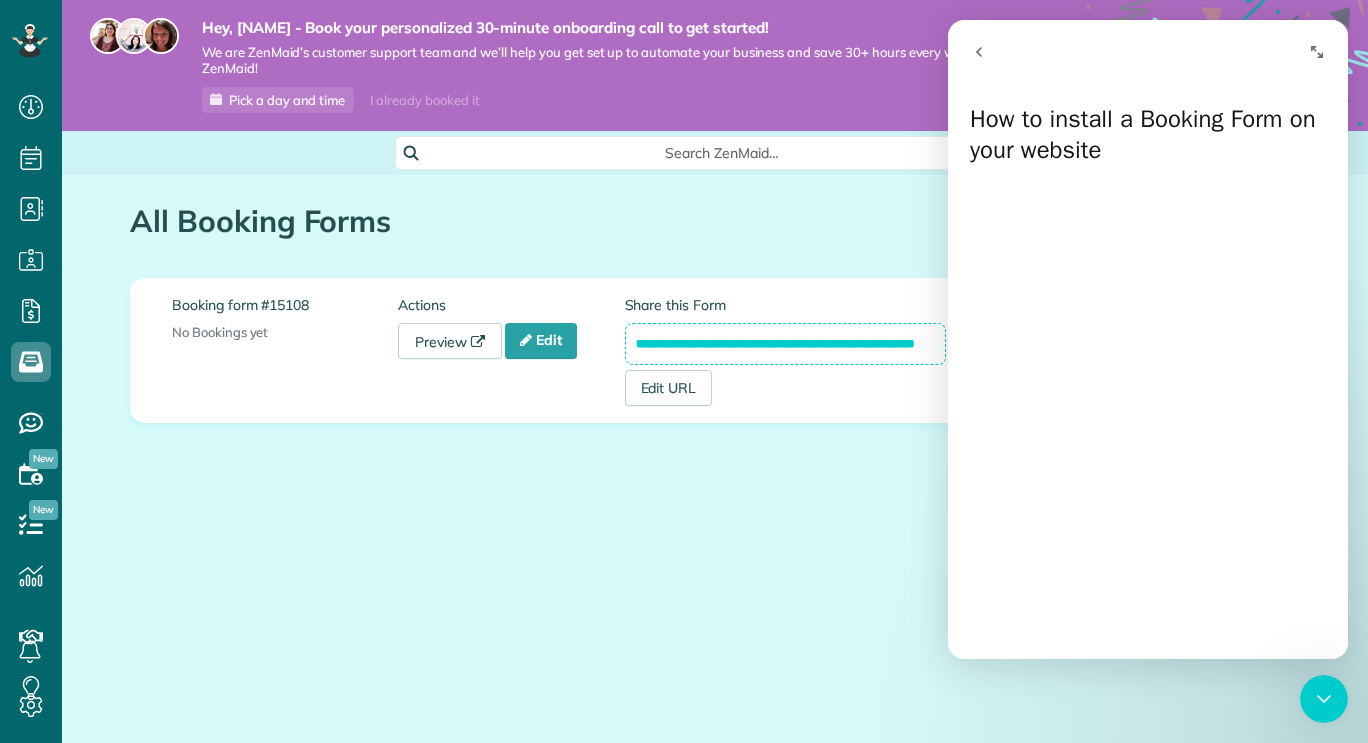 click 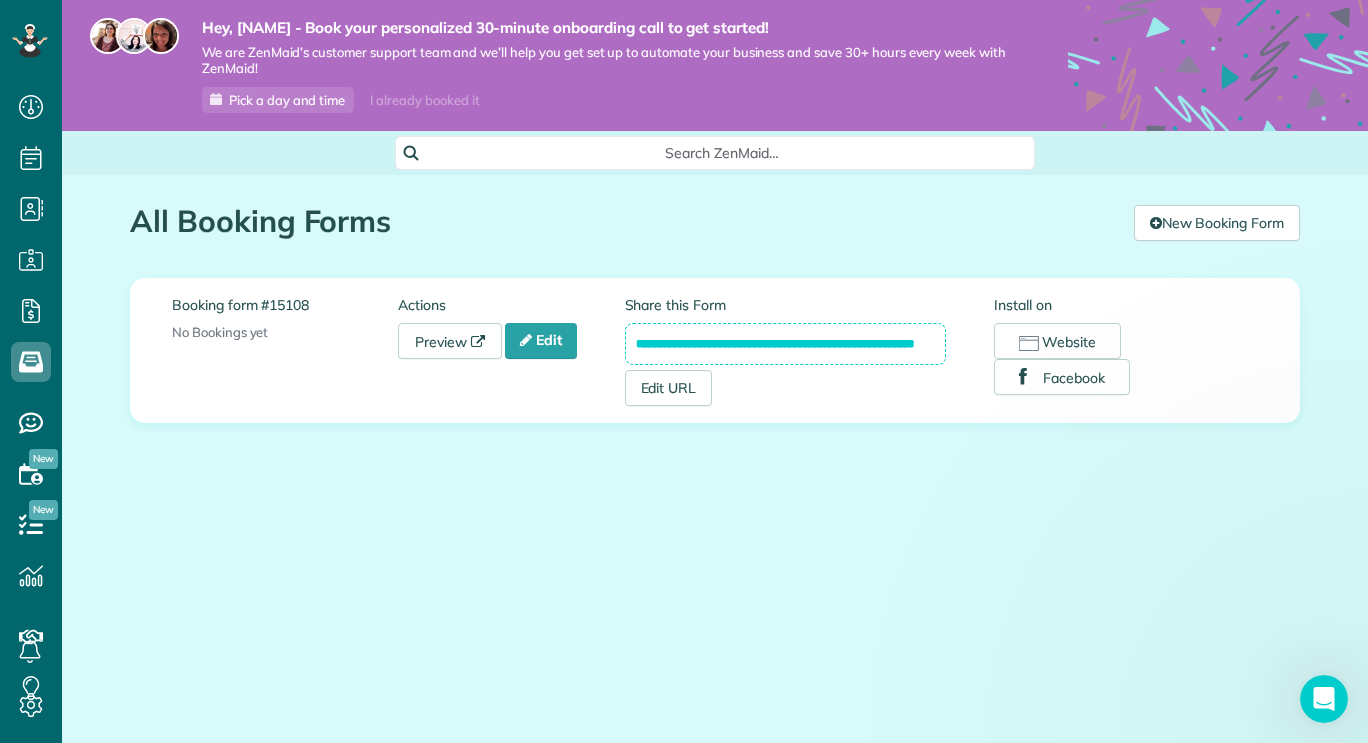 scroll, scrollTop: 0, scrollLeft: 0, axis: both 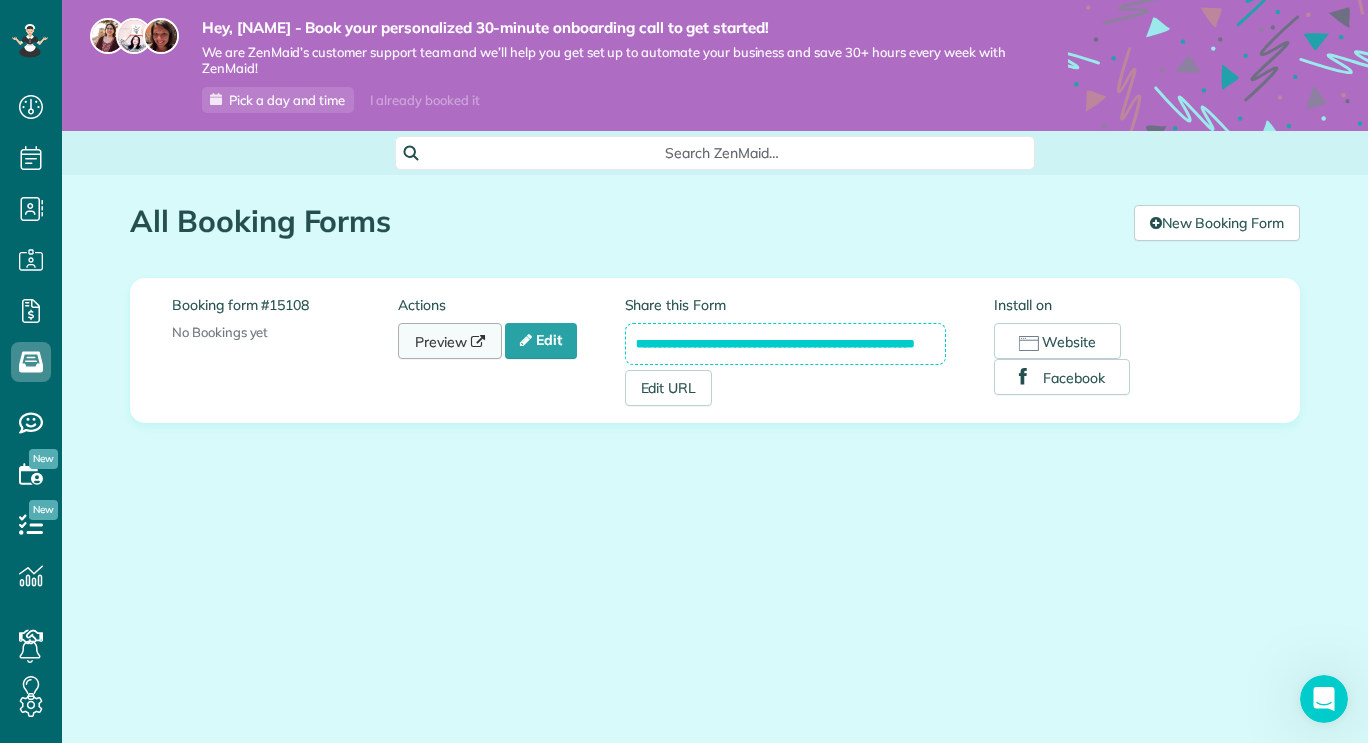 click on "Preview" at bounding box center (450, 341) 